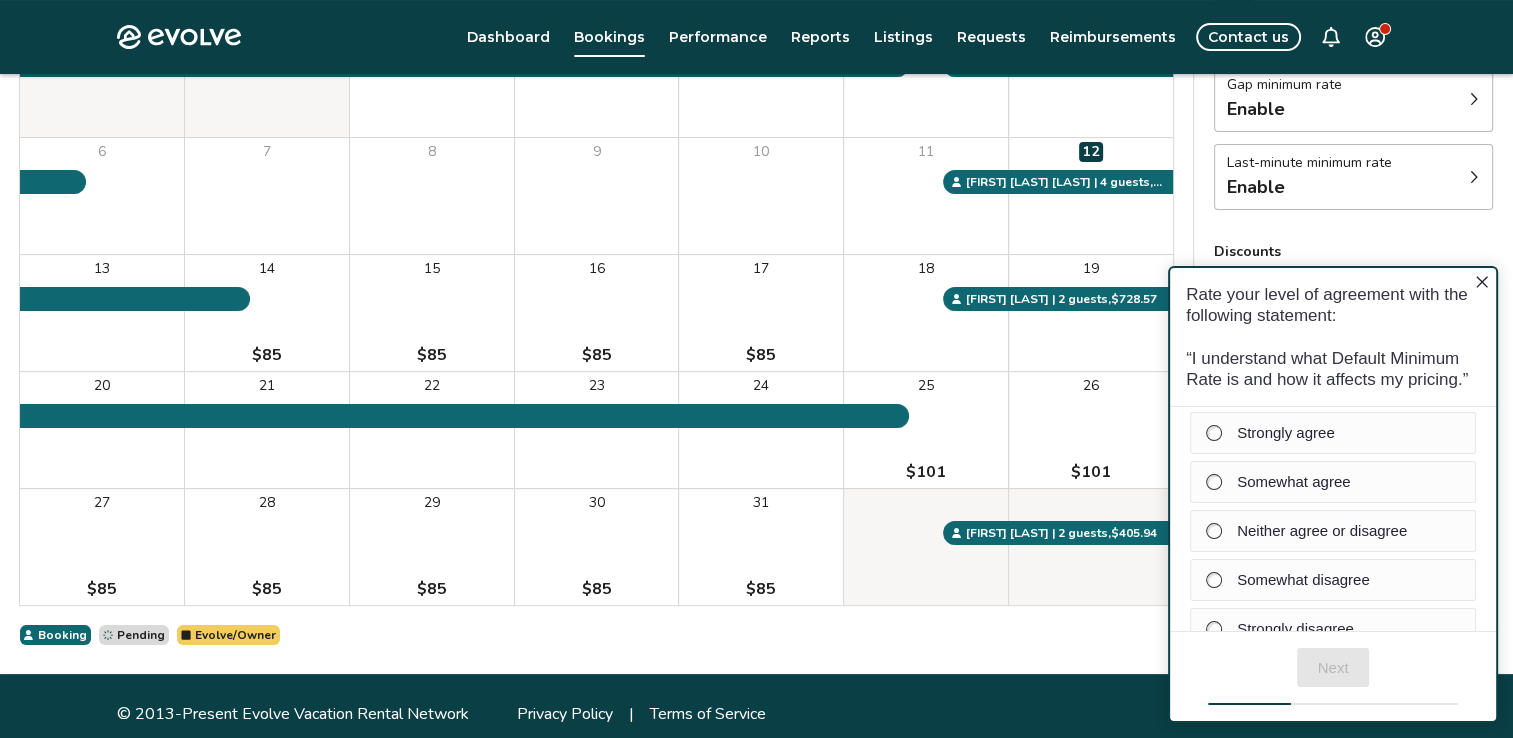 scroll, scrollTop: 0, scrollLeft: 0, axis: both 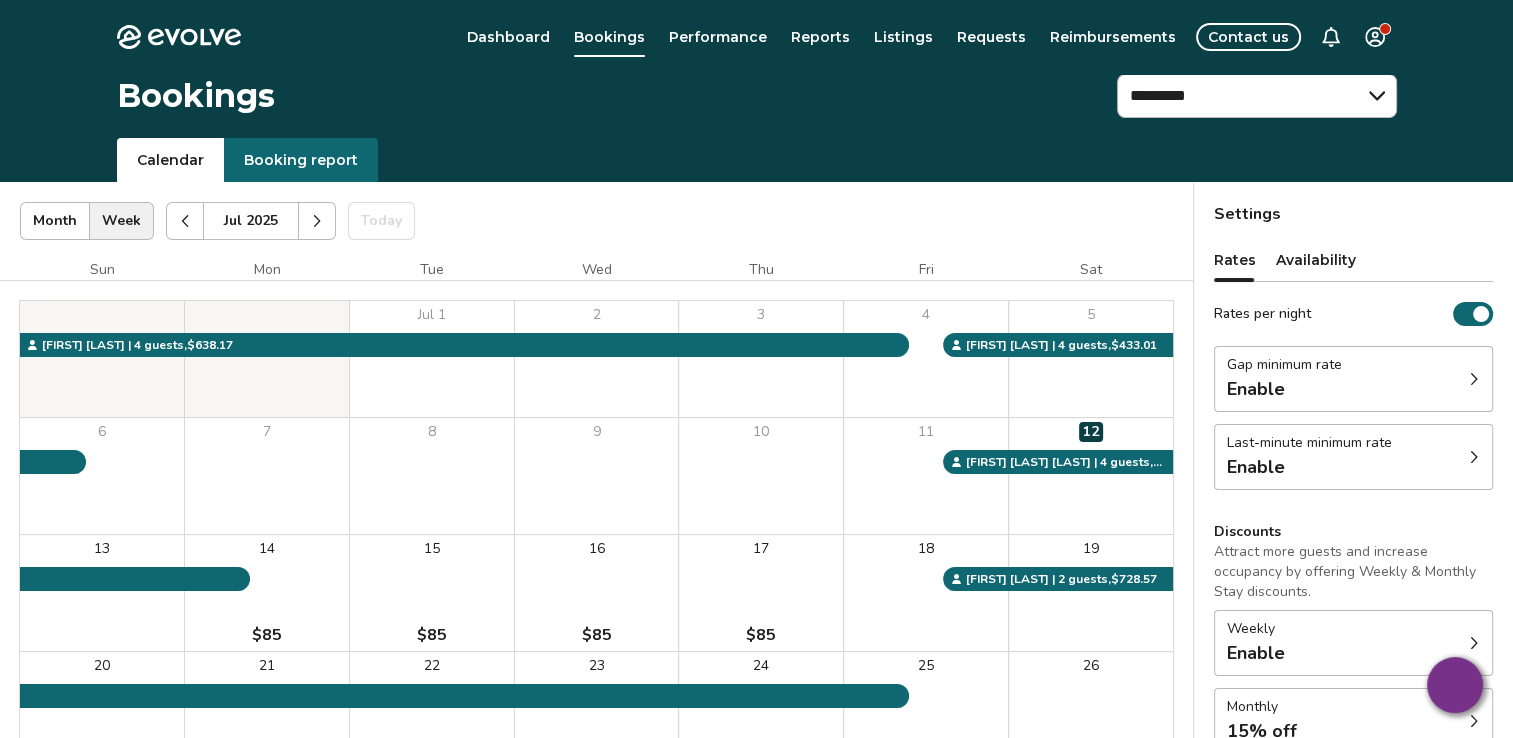 click on "Enable" at bounding box center (1256, 389) 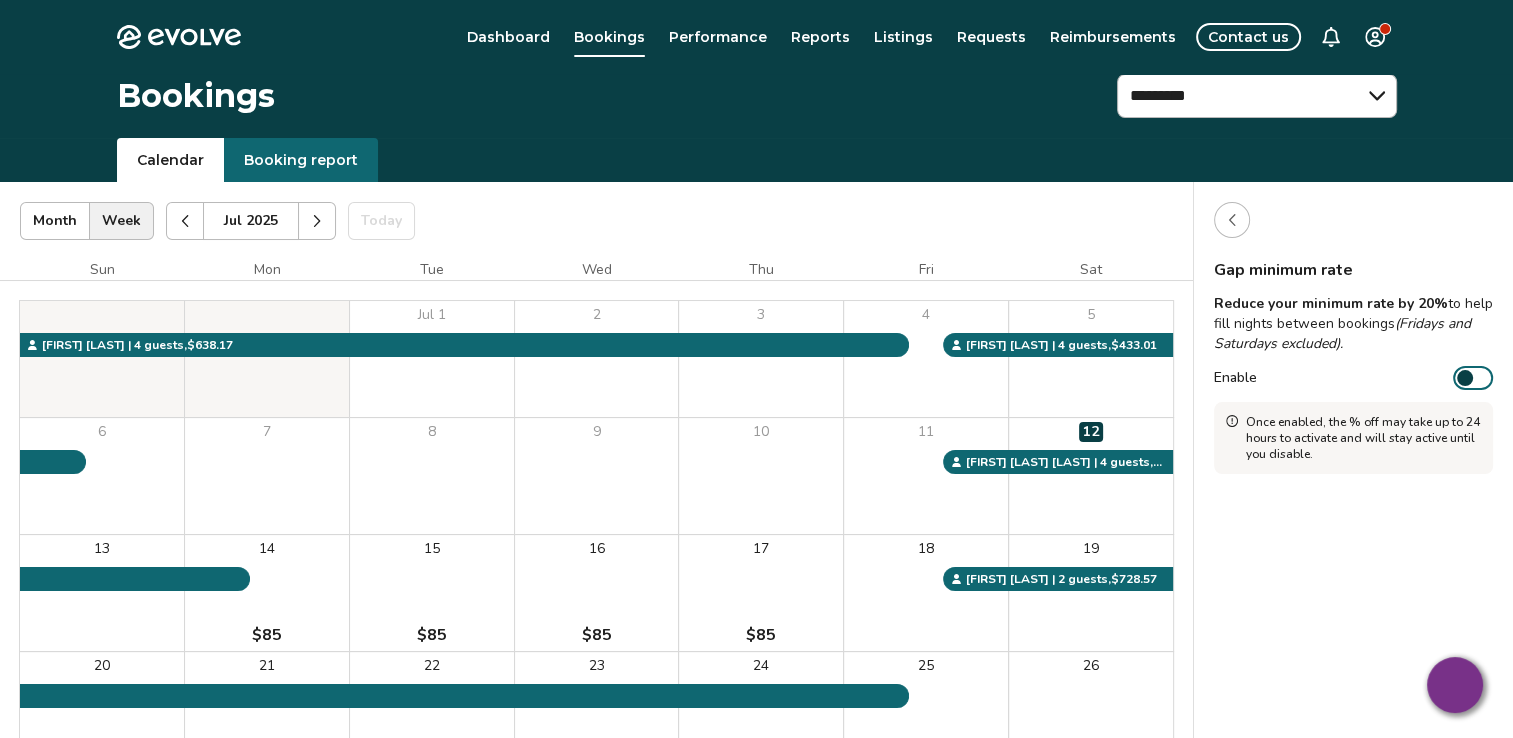click on "Calendar Booking report" at bounding box center (756, 160) 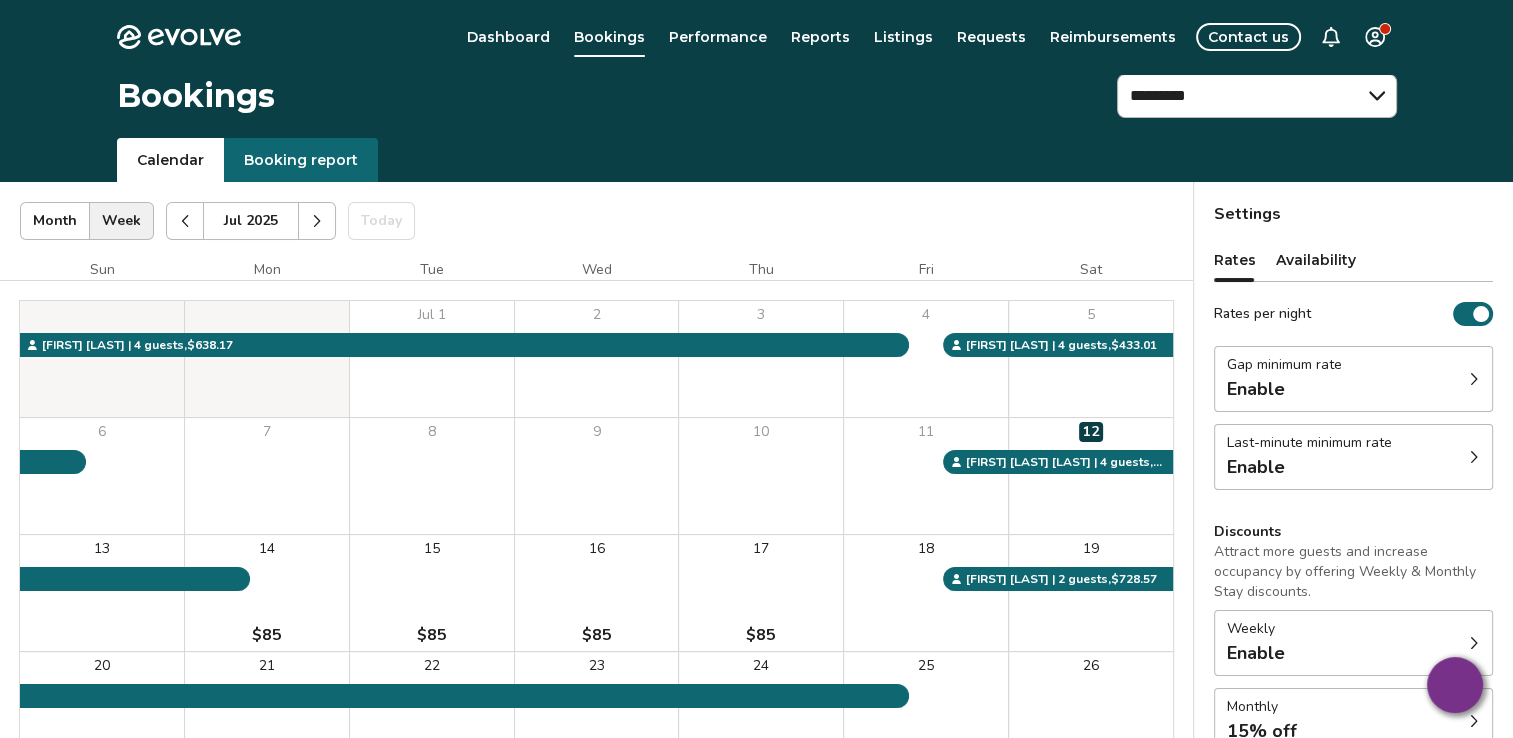 click on "Enable" at bounding box center [1309, 467] 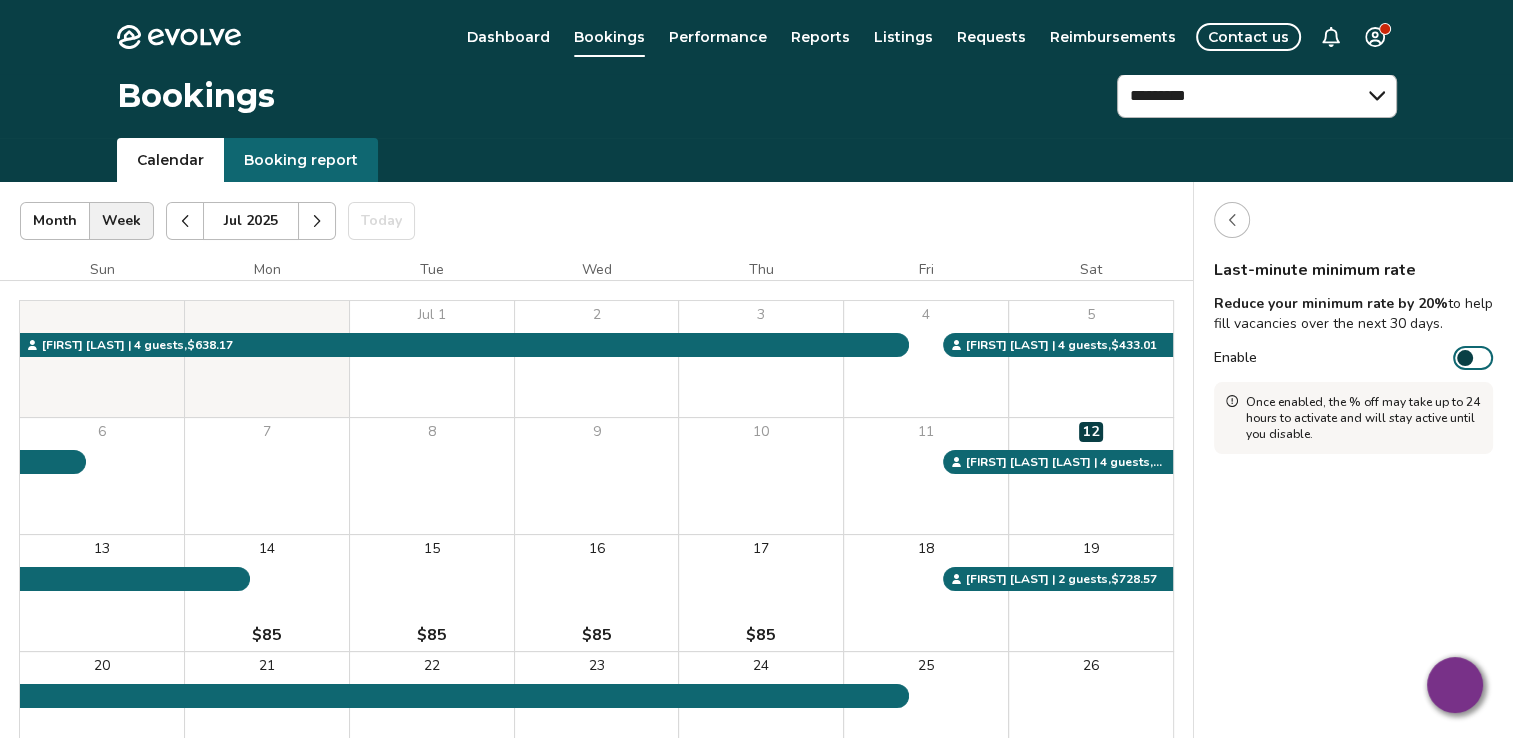 click at bounding box center [1232, 220] 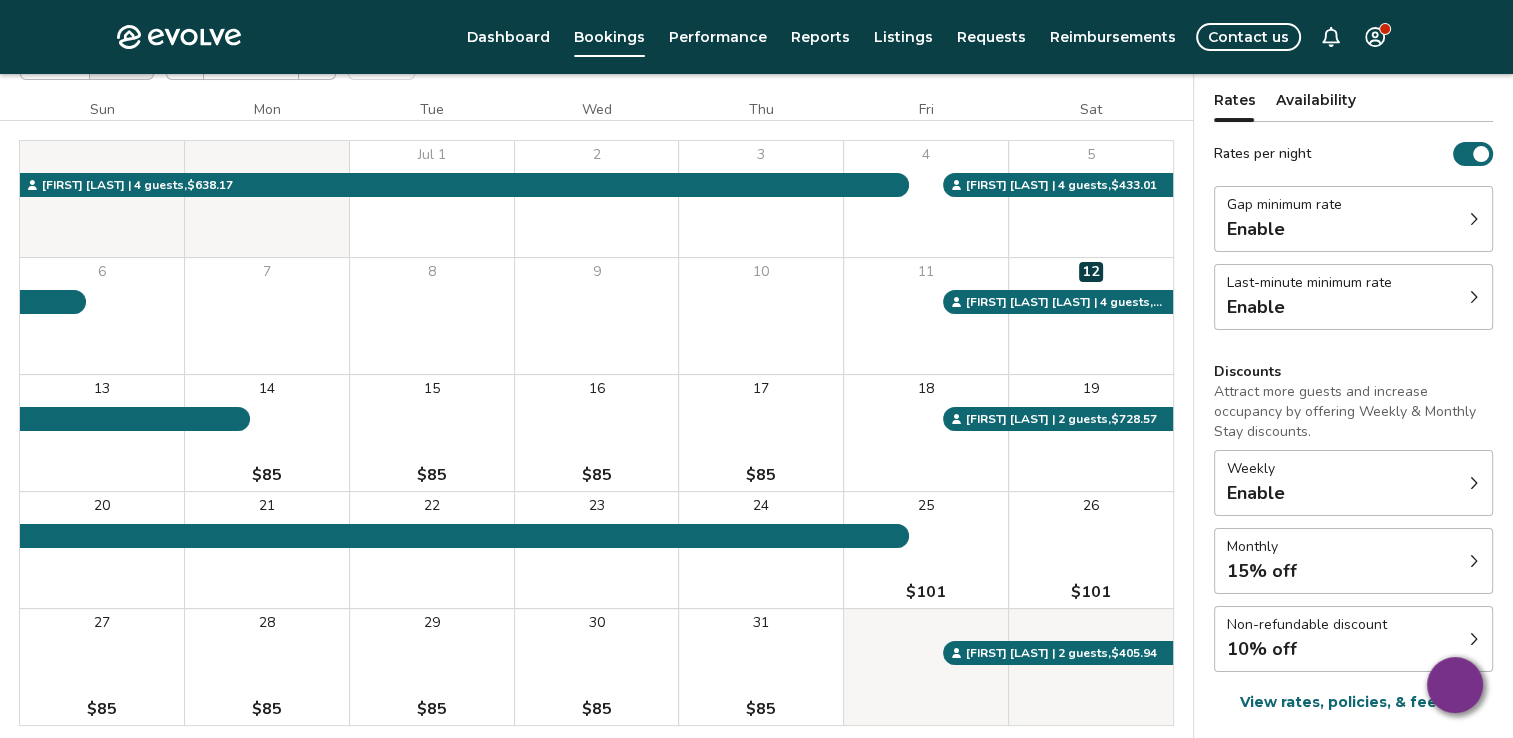 scroll, scrollTop: 200, scrollLeft: 0, axis: vertical 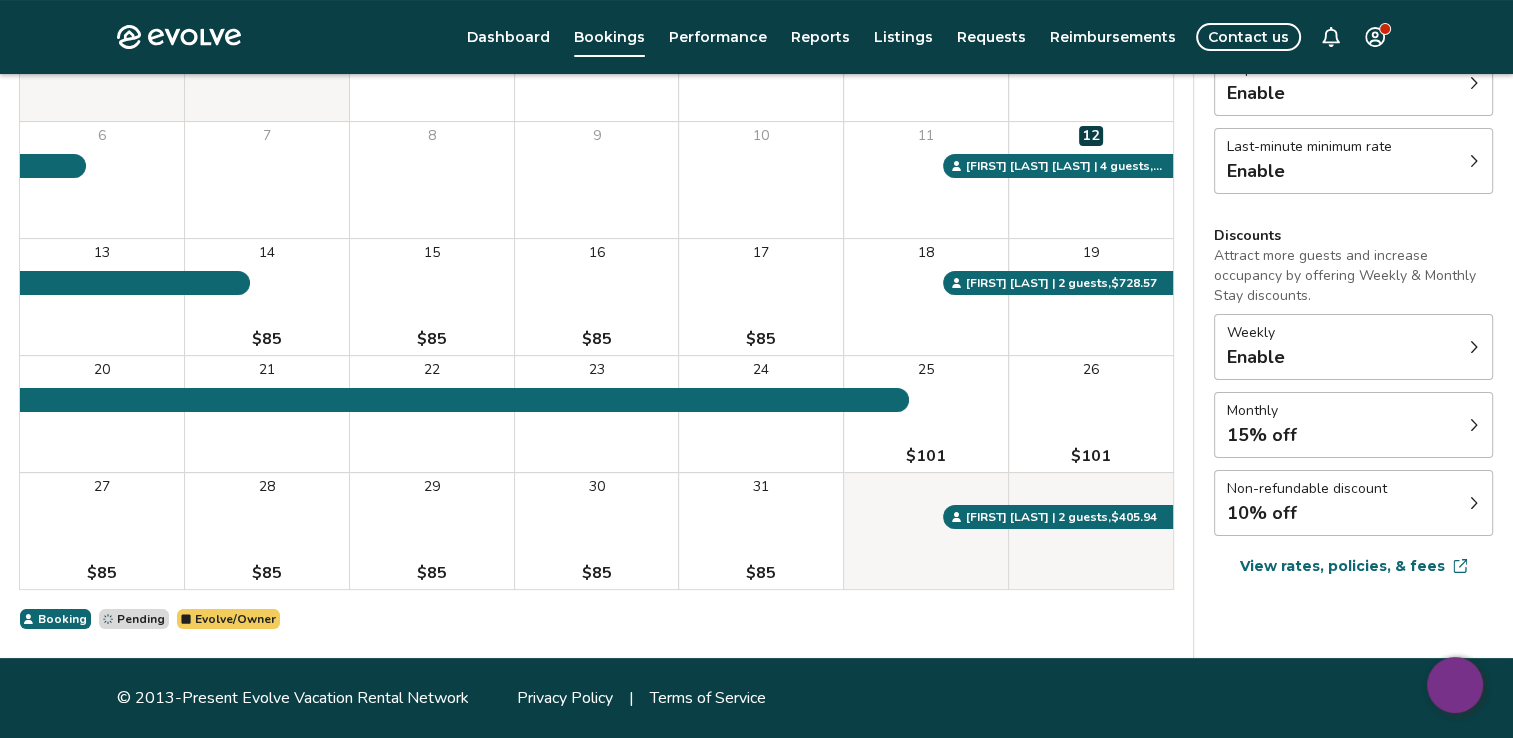 click on "View rates, policies, & fees" at bounding box center (1353, 566) 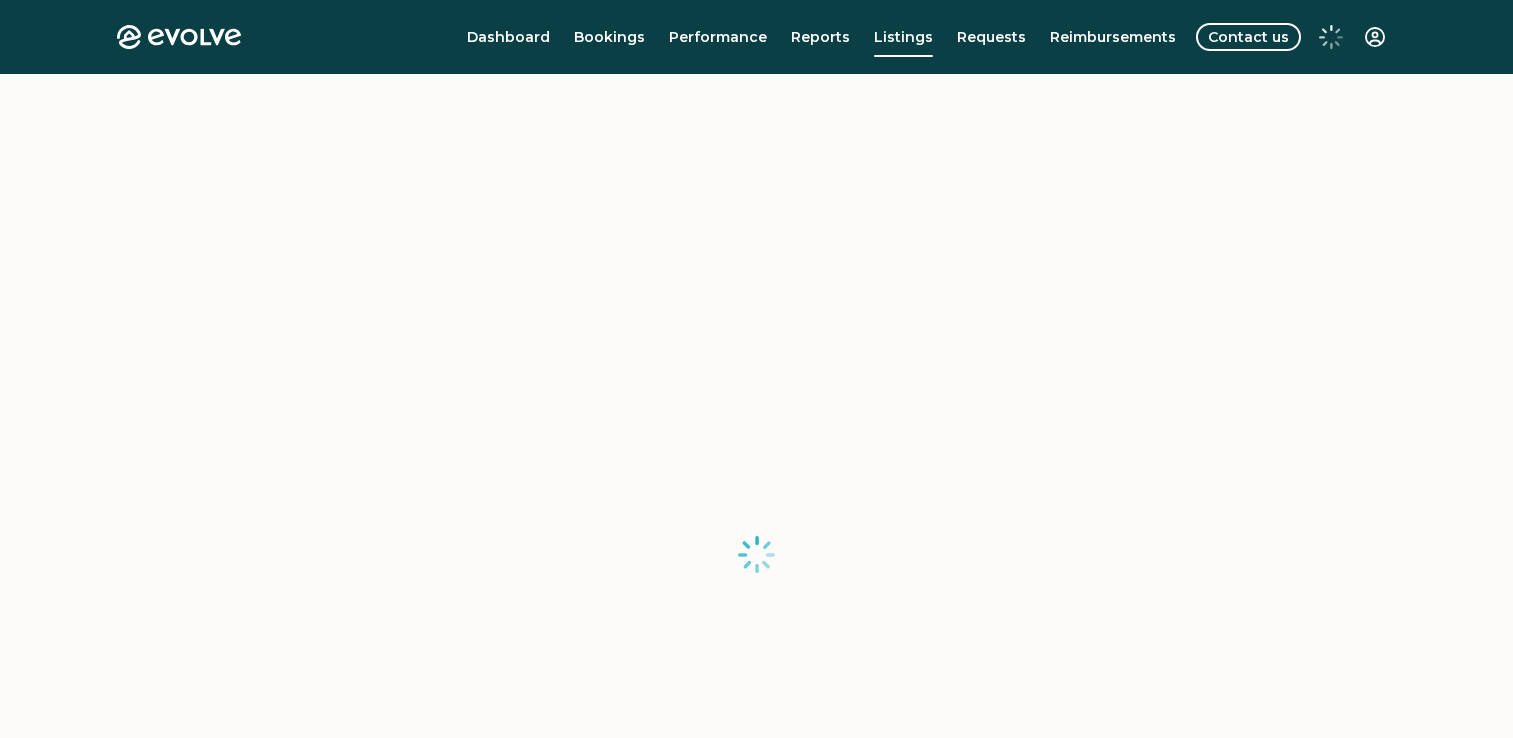 scroll, scrollTop: 0, scrollLeft: 0, axis: both 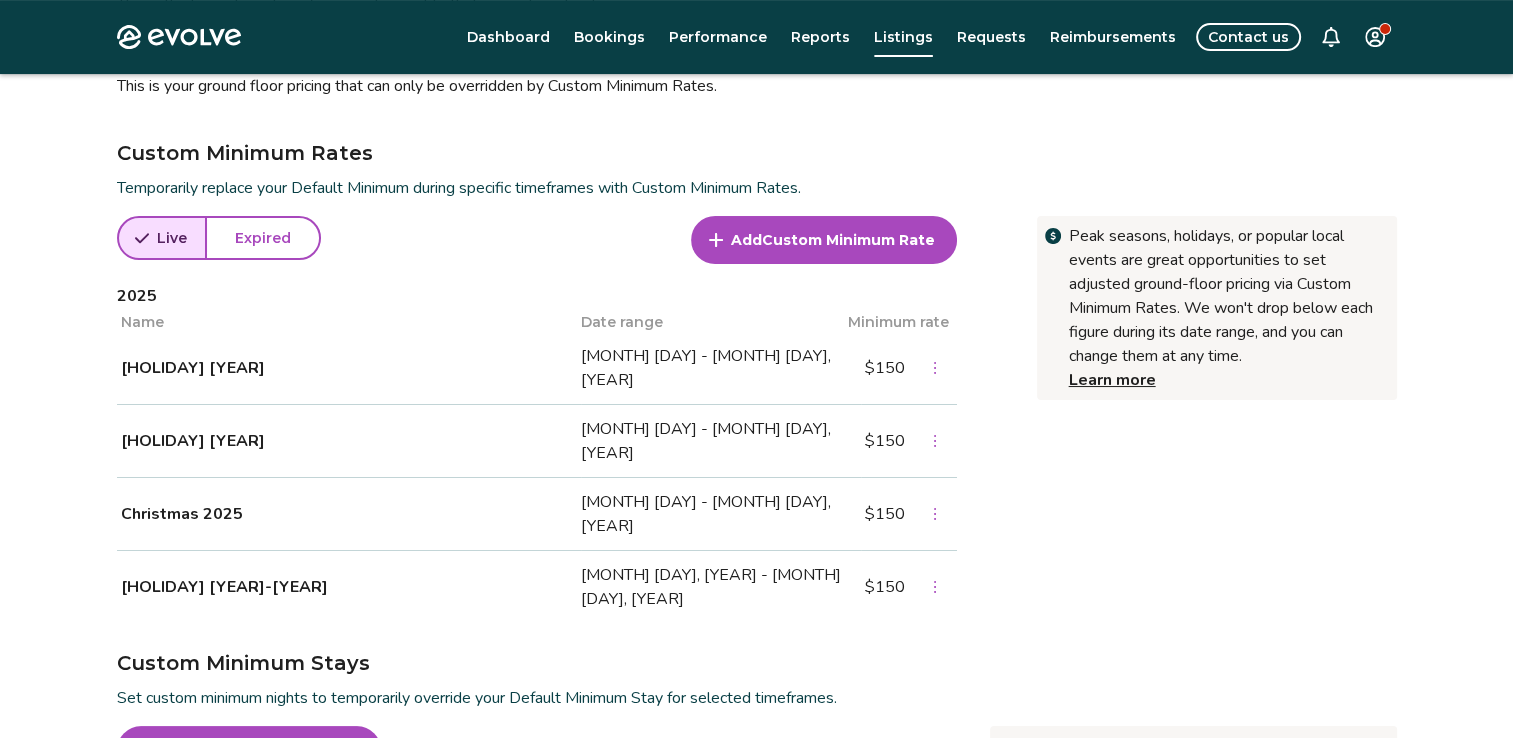 click on "Custom Minimum Stay" at bounding box center [273, 750] 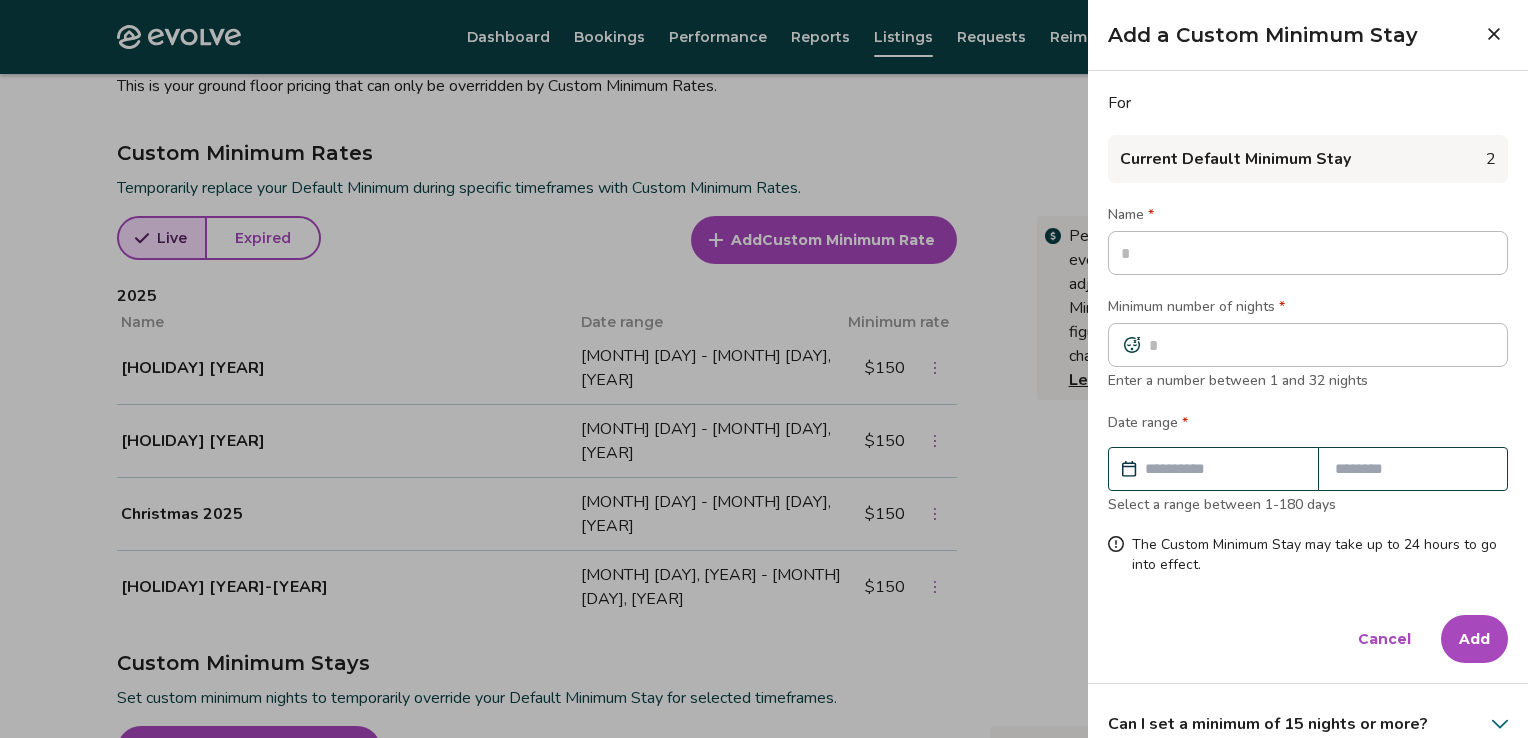 click at bounding box center (1308, 253) 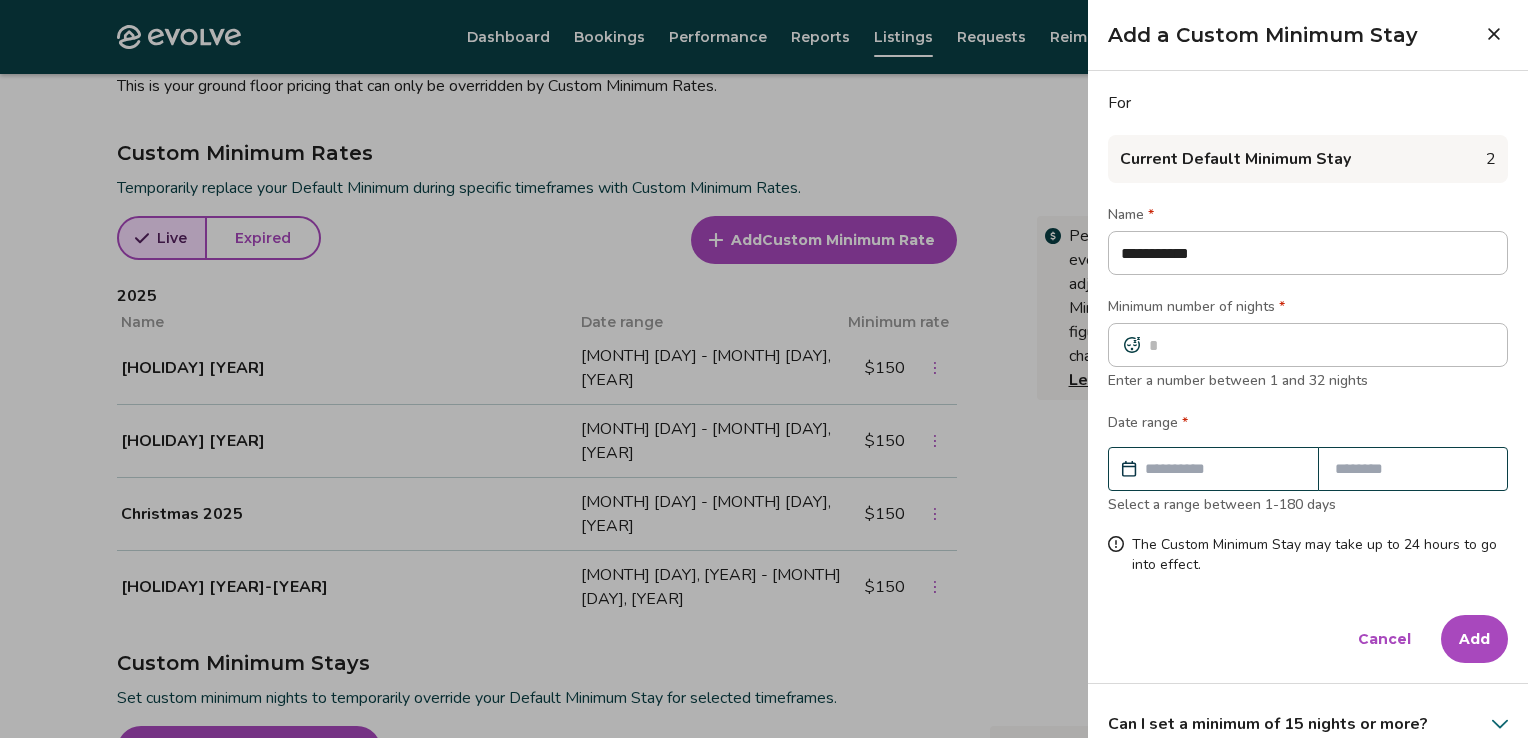 type on "**********" 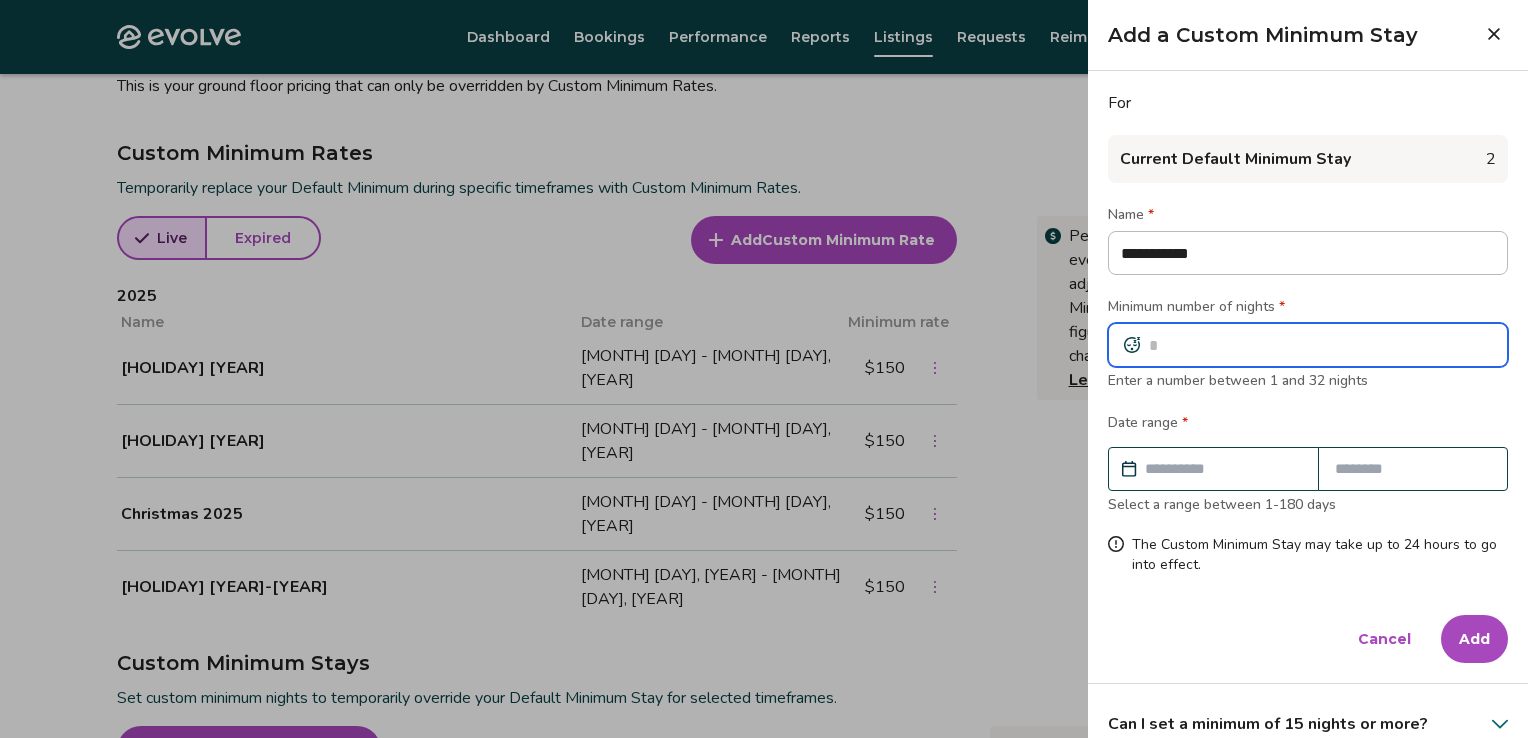 type on "*" 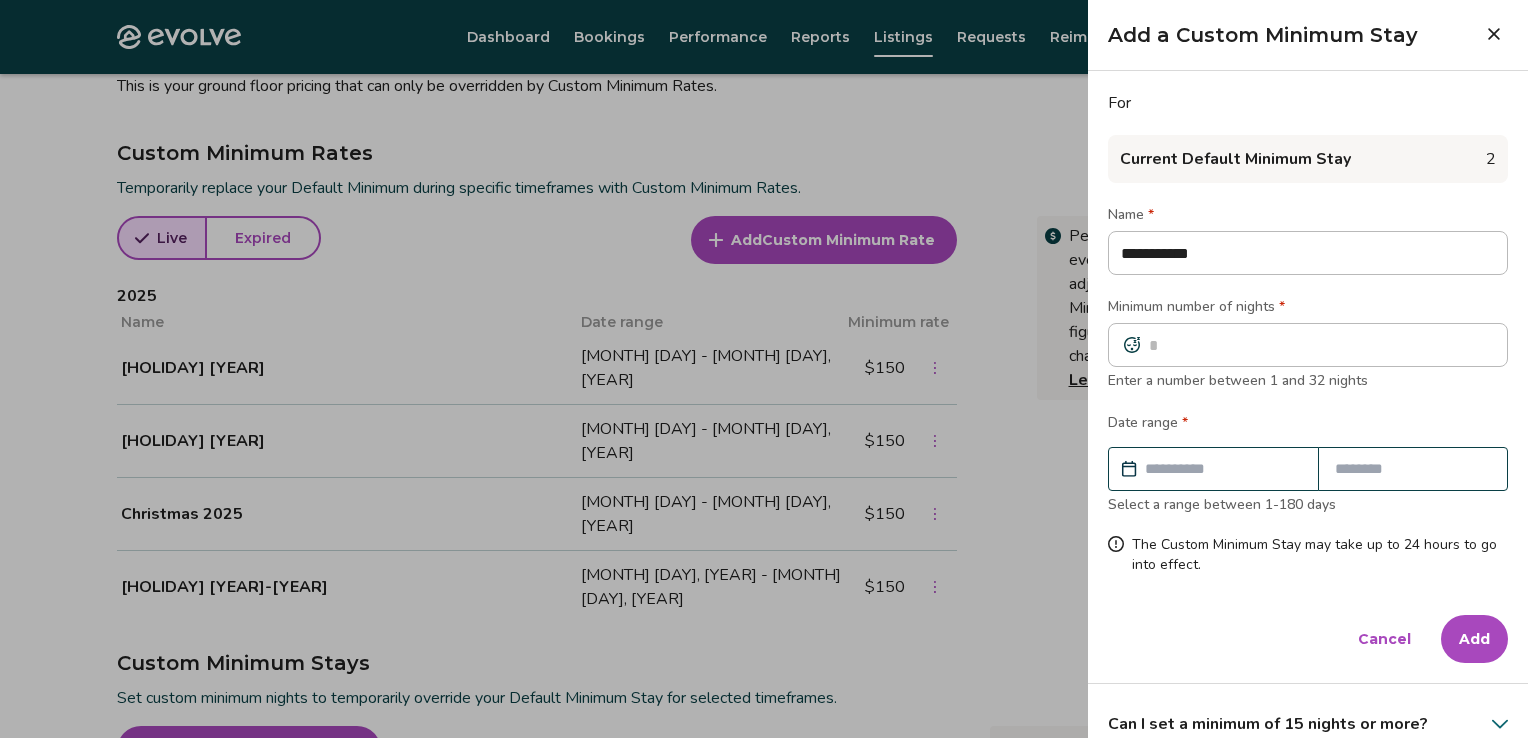 click at bounding box center [1223, 469] 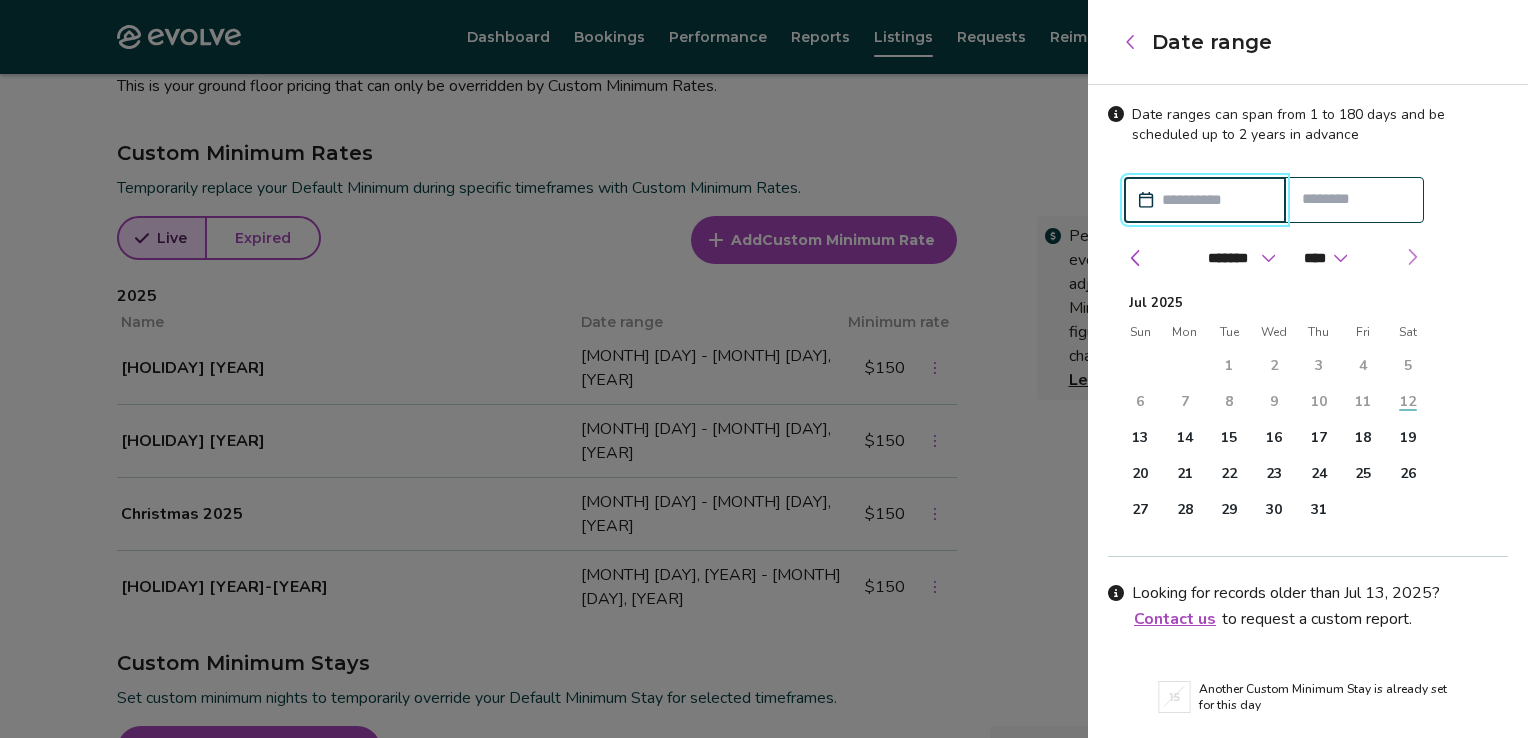 click at bounding box center (1412, 257) 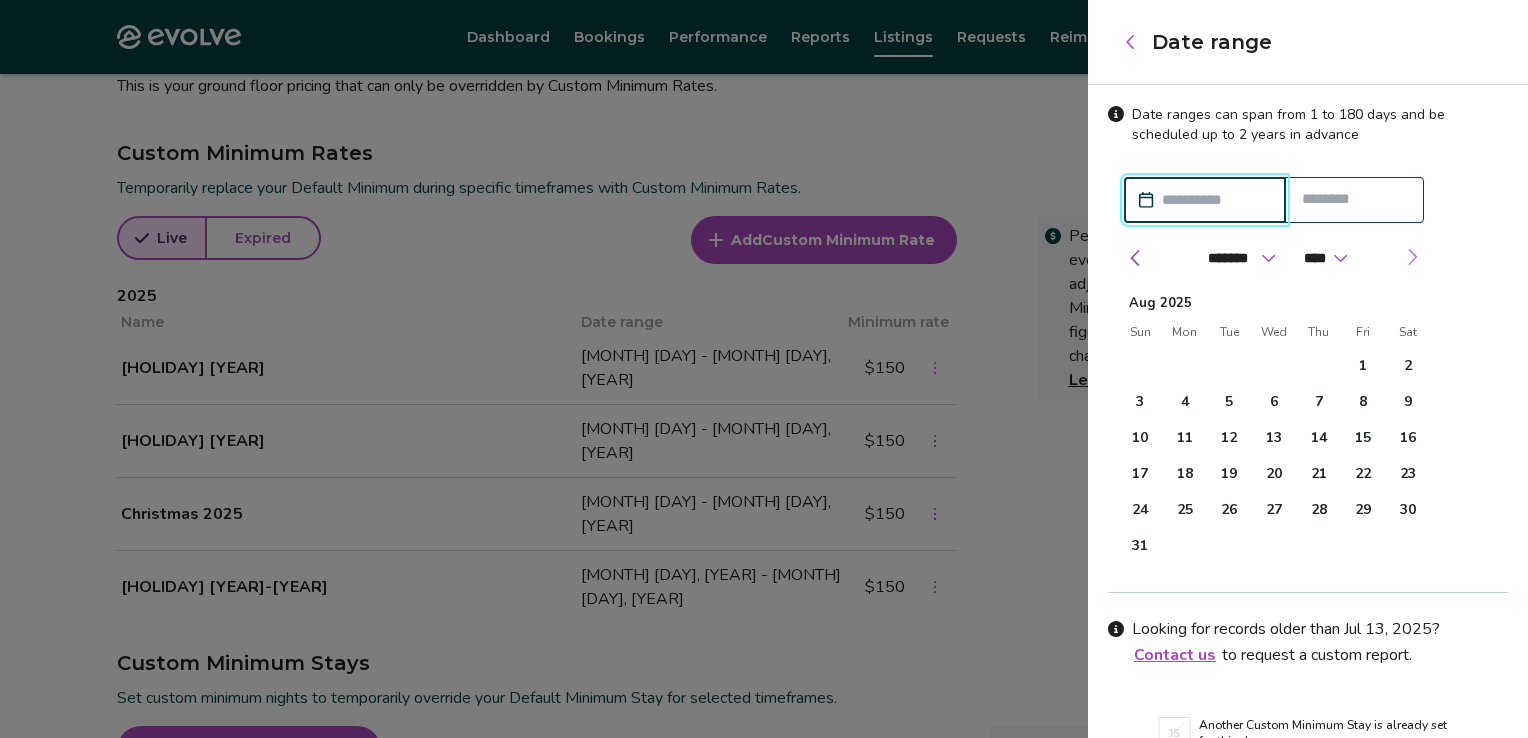 click at bounding box center [1412, 257] 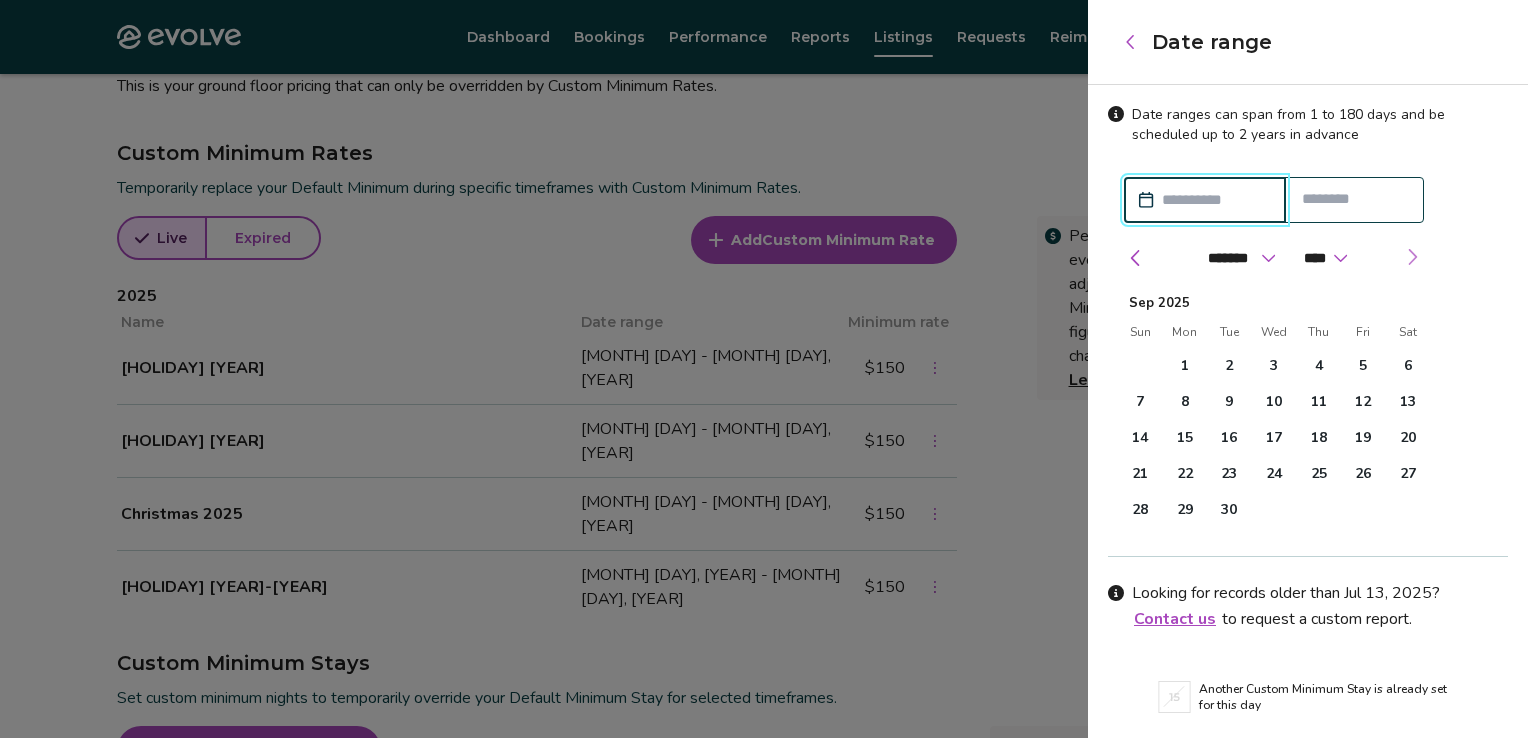 click at bounding box center [1412, 257] 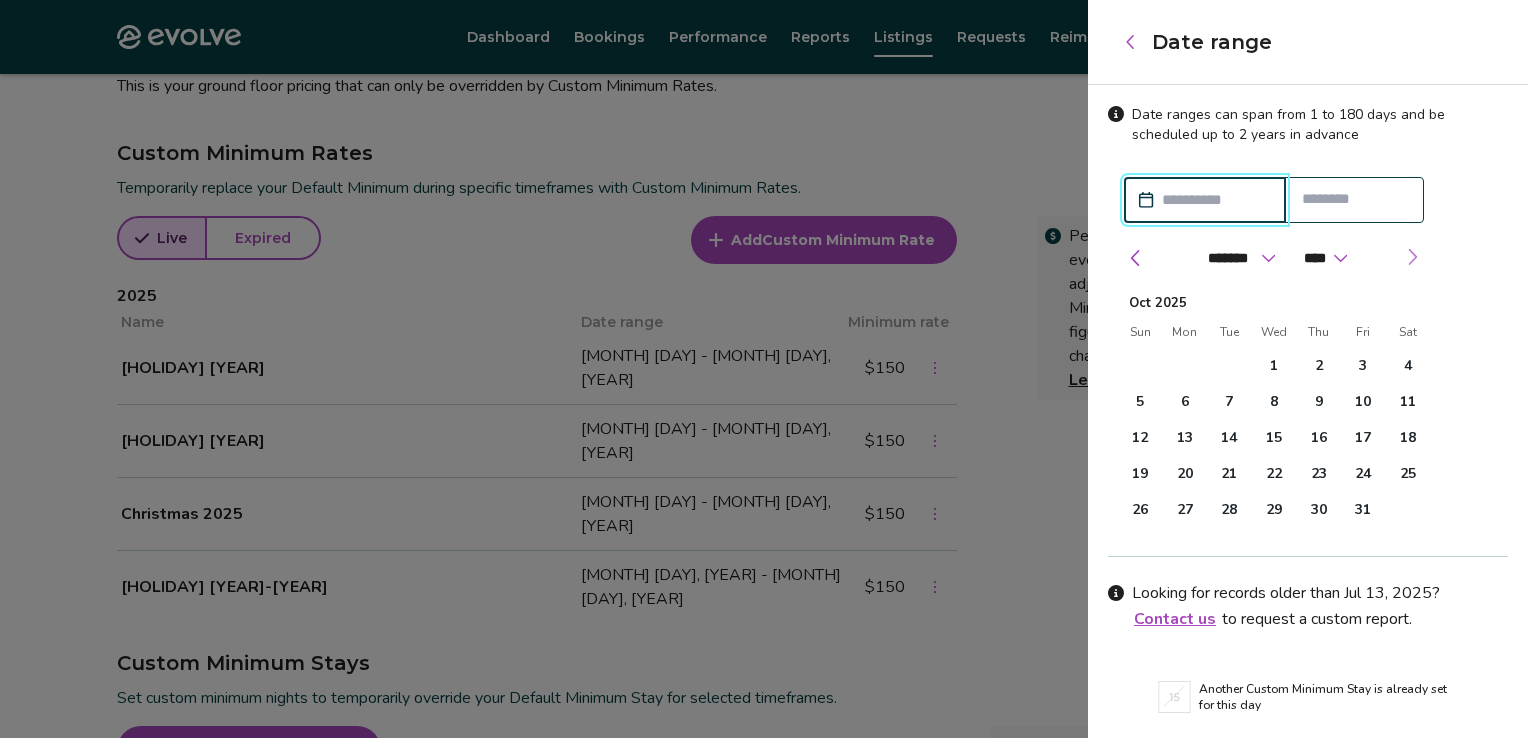 click at bounding box center [1412, 257] 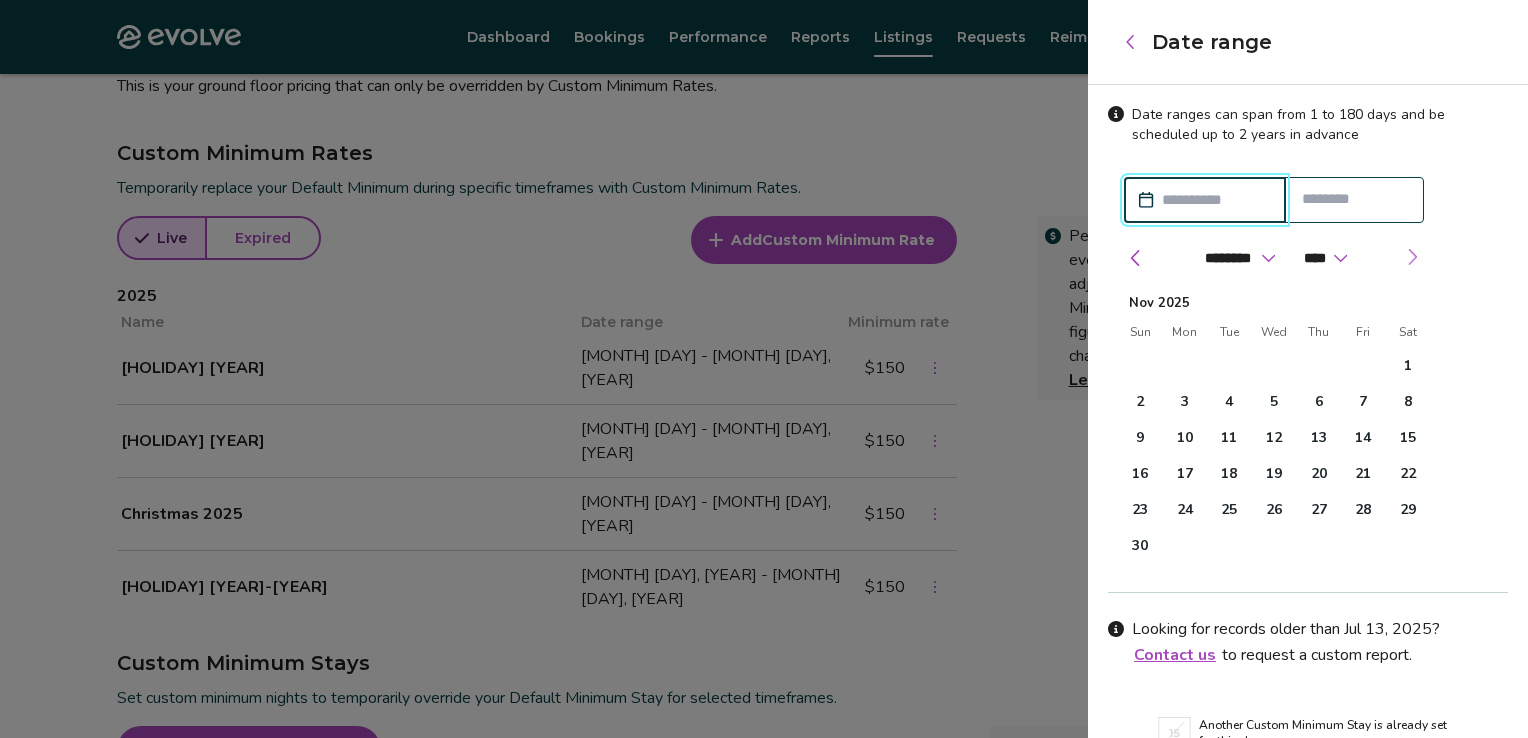 click at bounding box center (1412, 257) 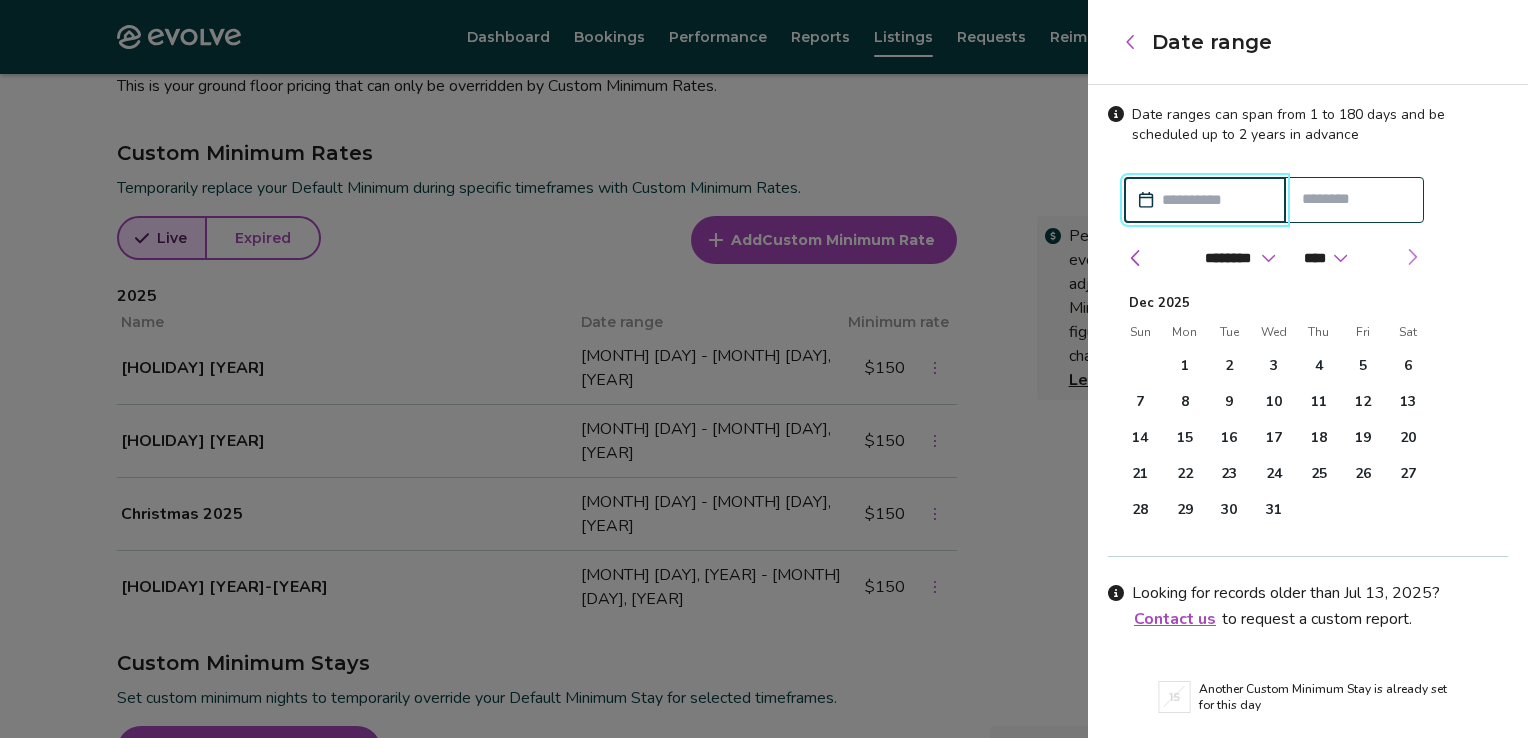 click at bounding box center (1412, 257) 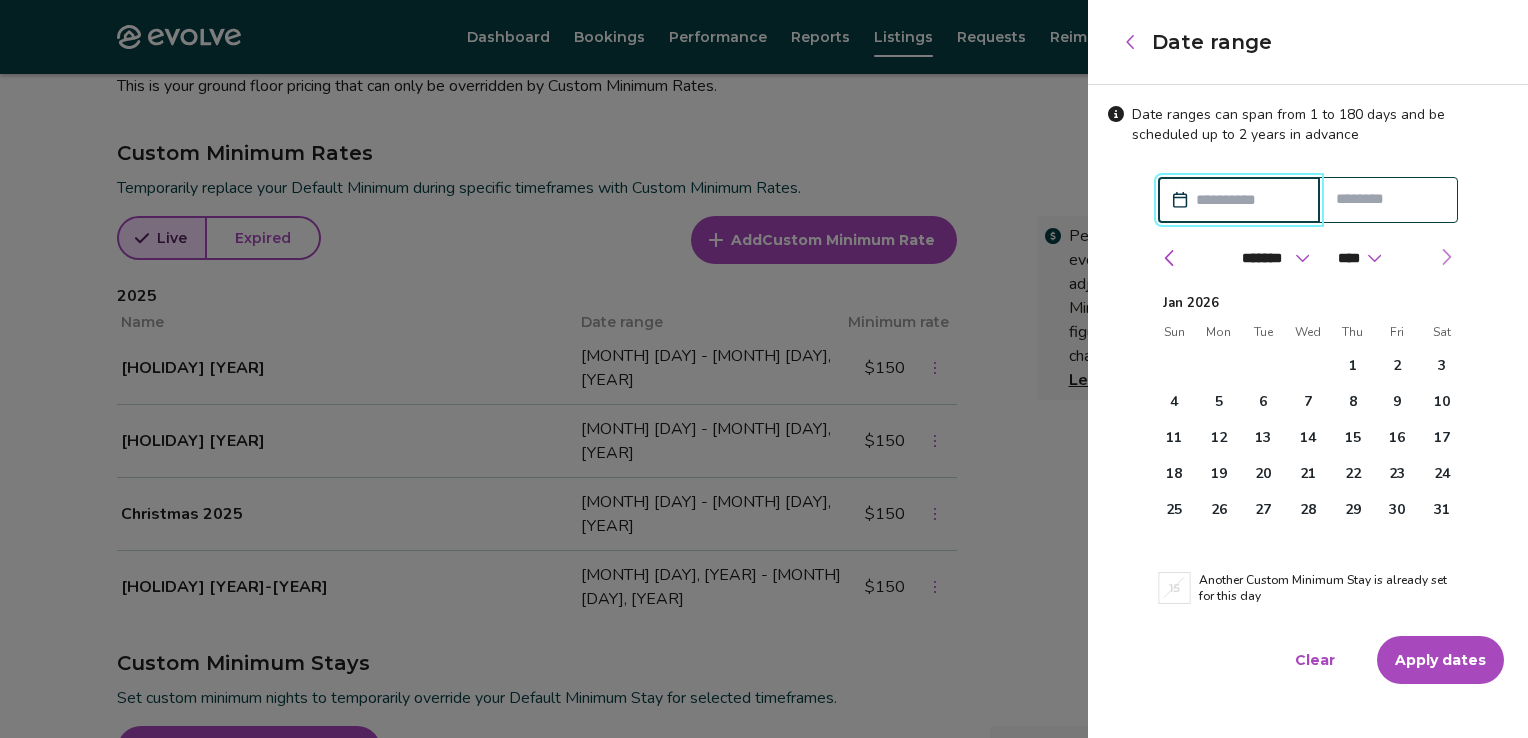 click at bounding box center [1446, 257] 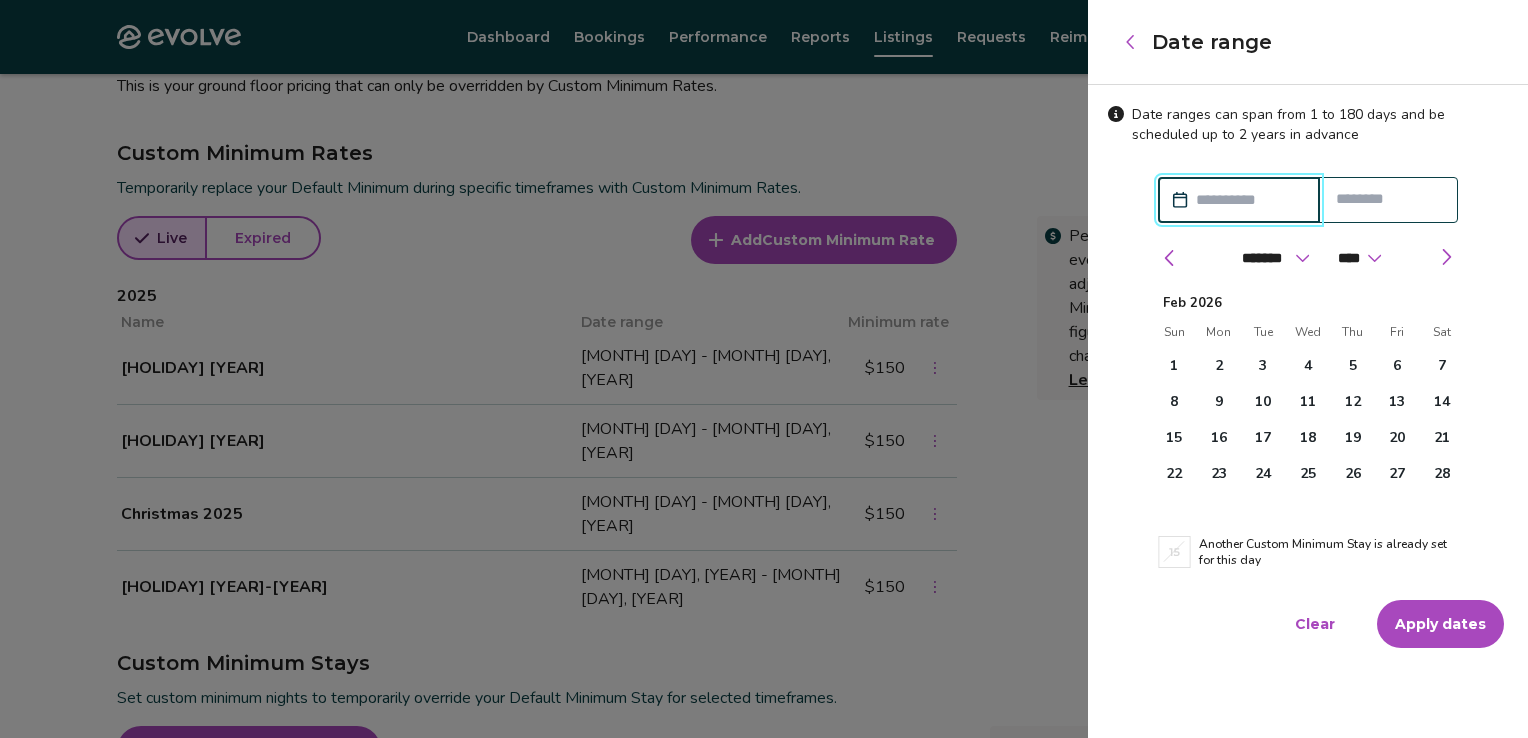 click at bounding box center [1249, 200] 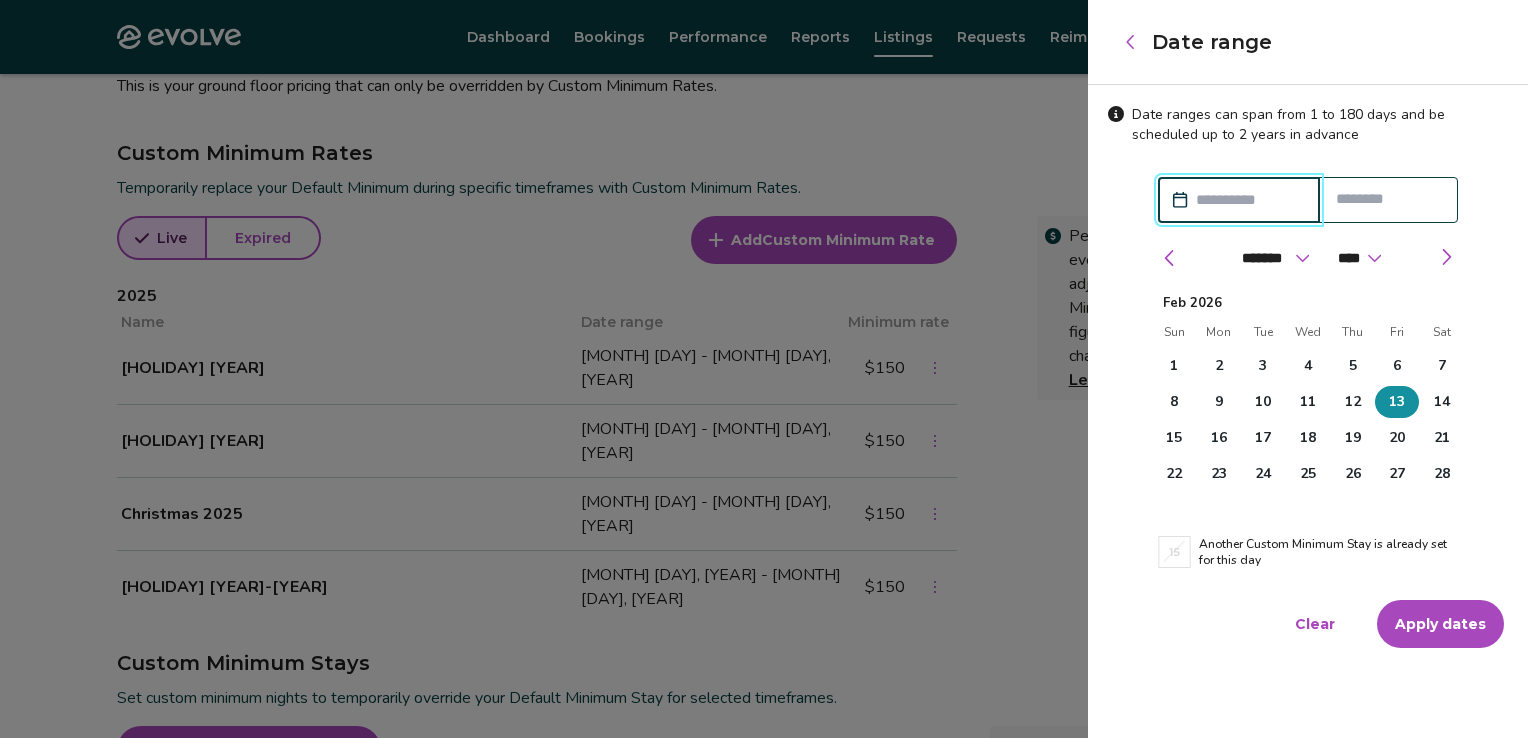 click on "13" at bounding box center (1397, 402) 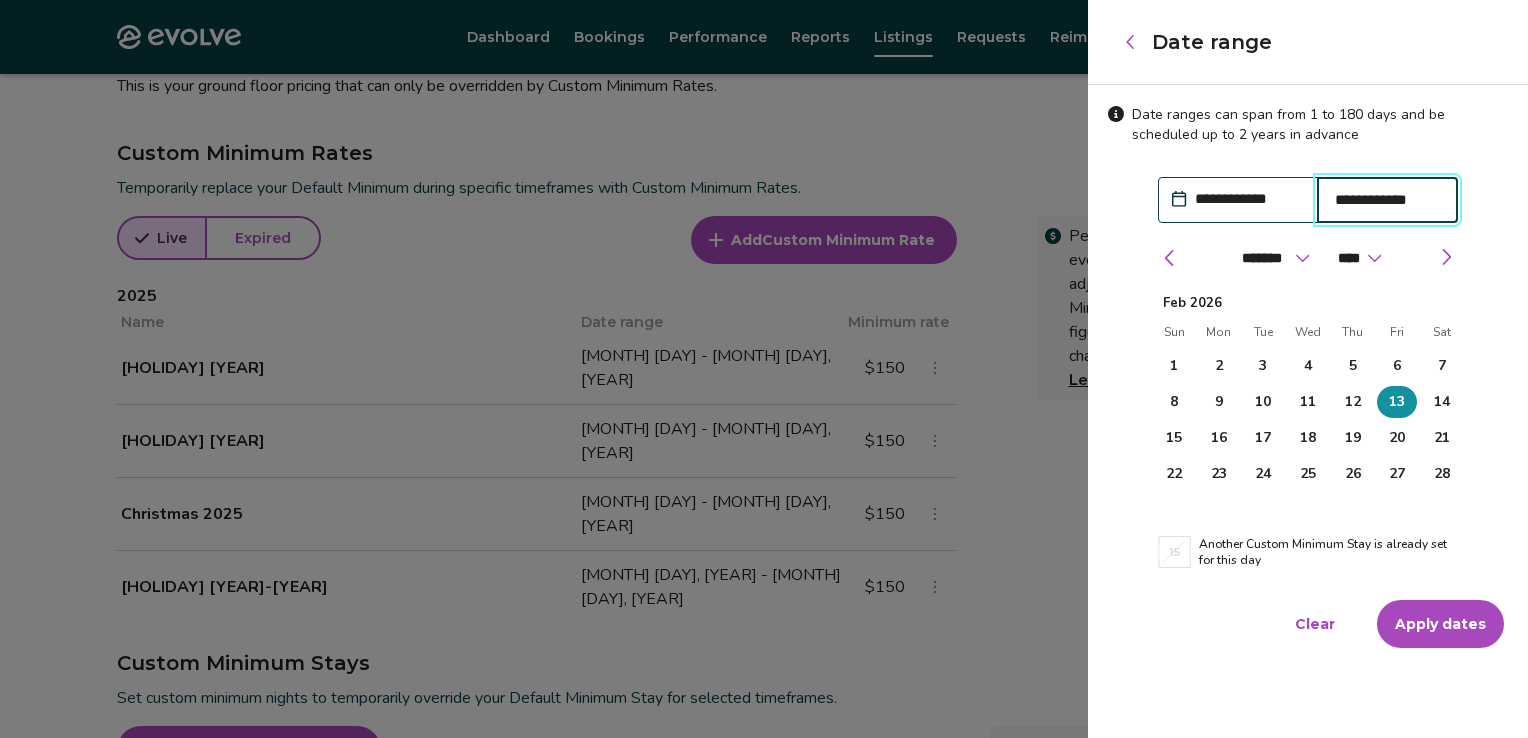 click on "**********" at bounding box center (1388, 200) 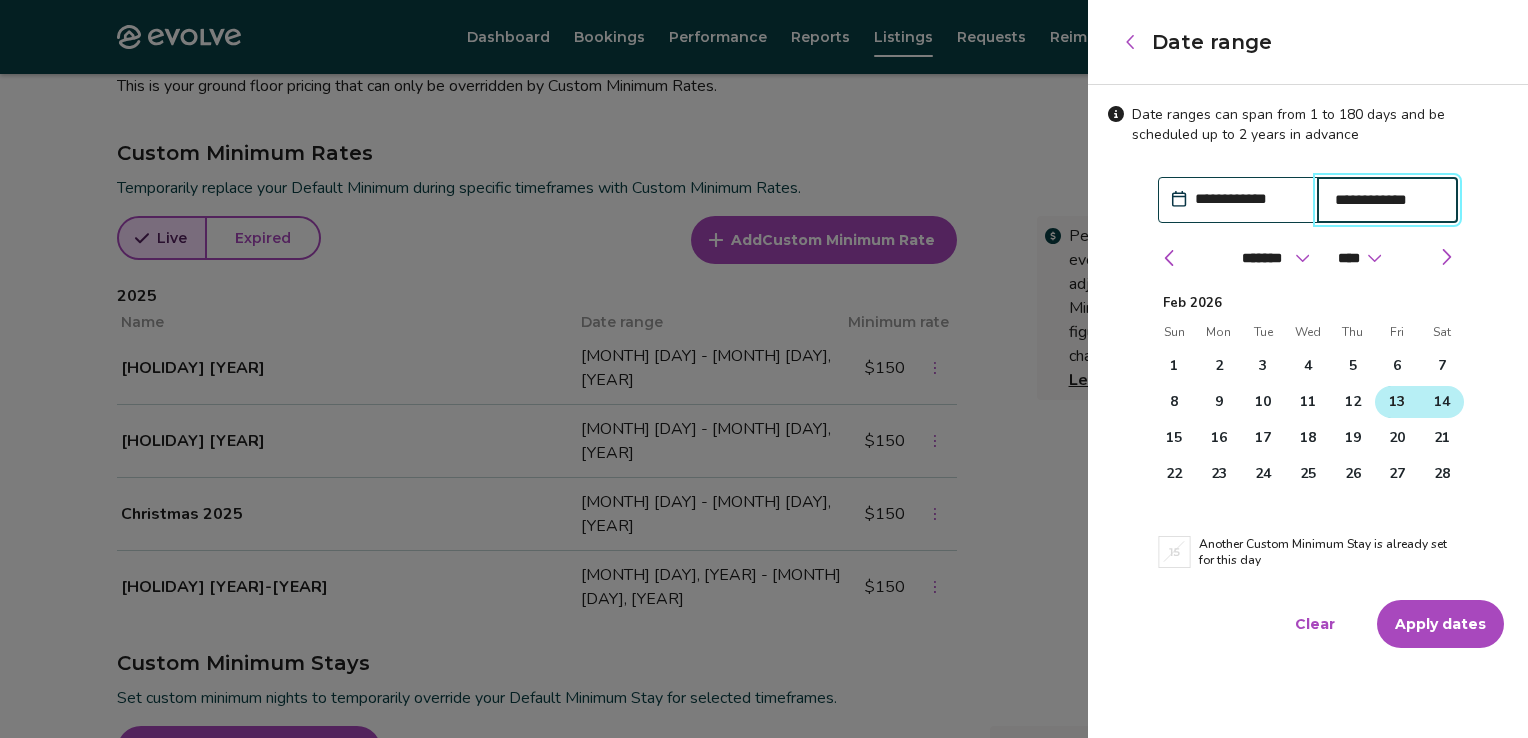 click on "14" at bounding box center (1442, 402) 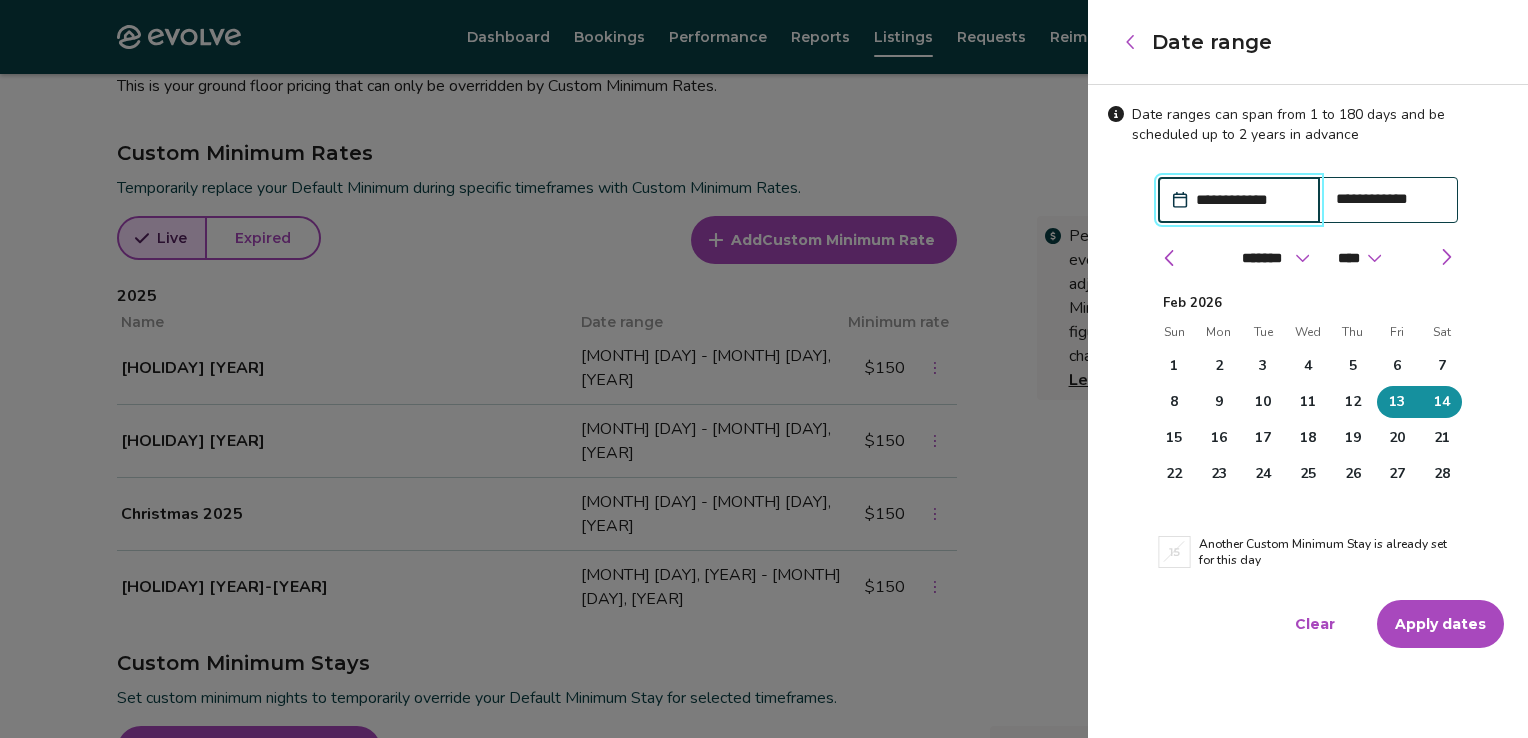 click on "Apply dates" at bounding box center [1440, 624] 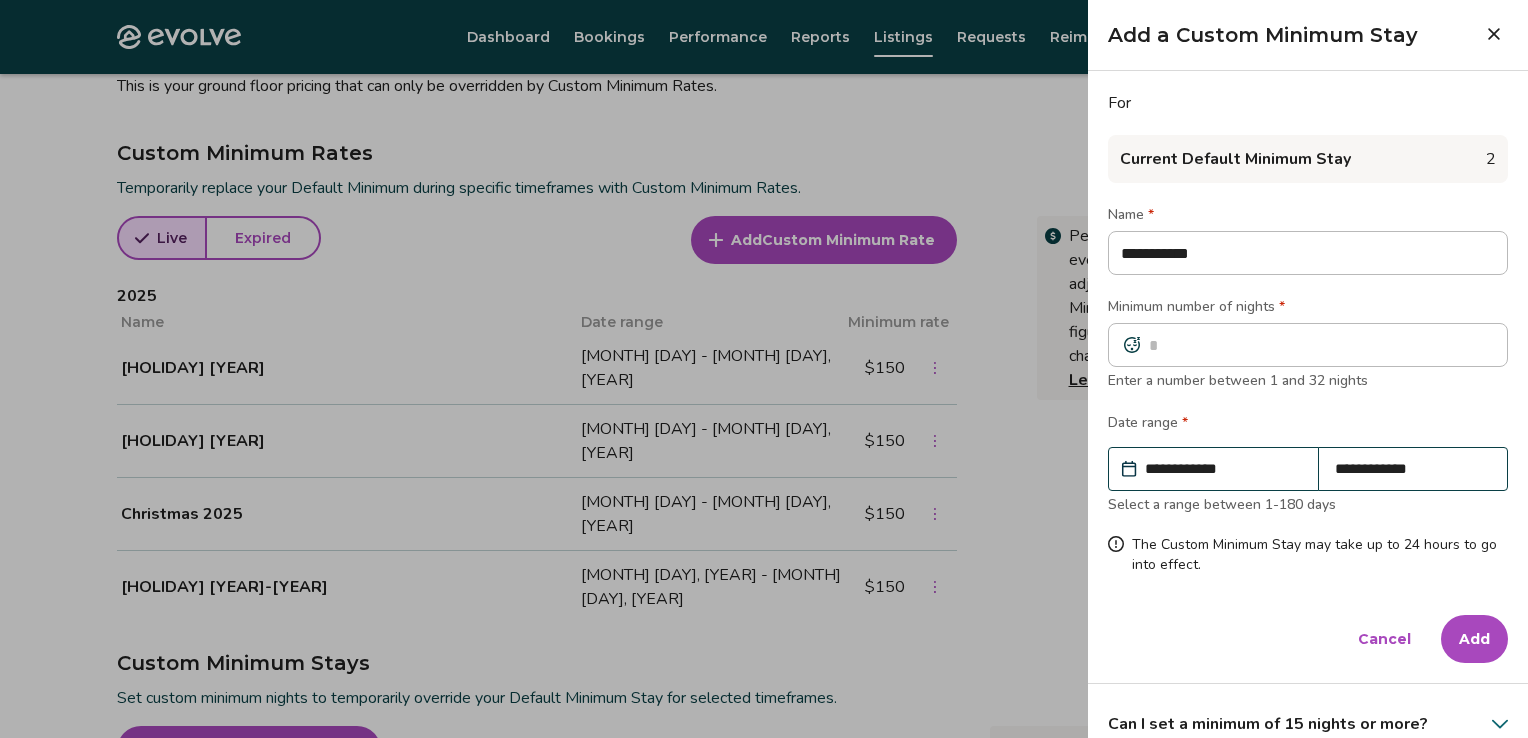 click on "Add" at bounding box center [1474, 639] 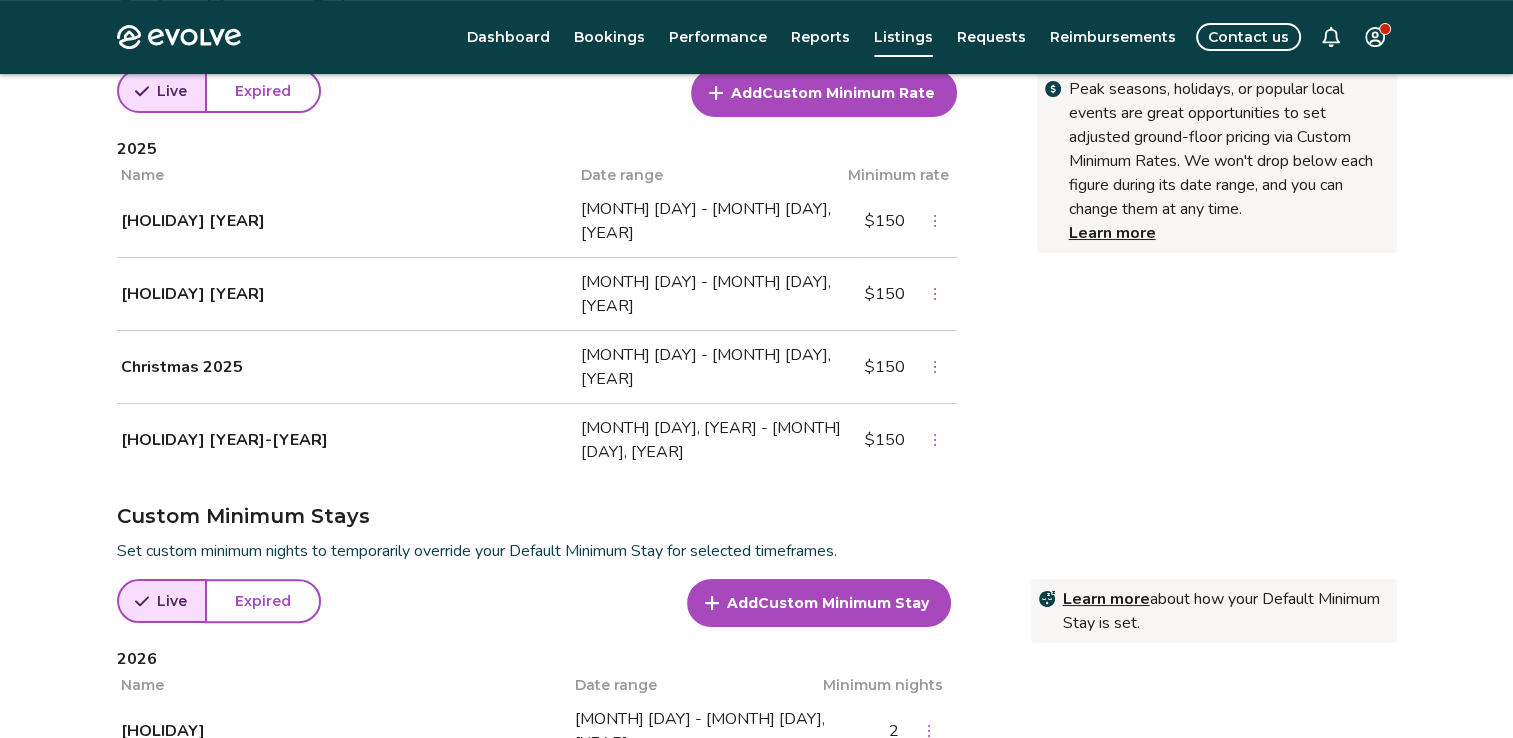 scroll, scrollTop: 763, scrollLeft: 0, axis: vertical 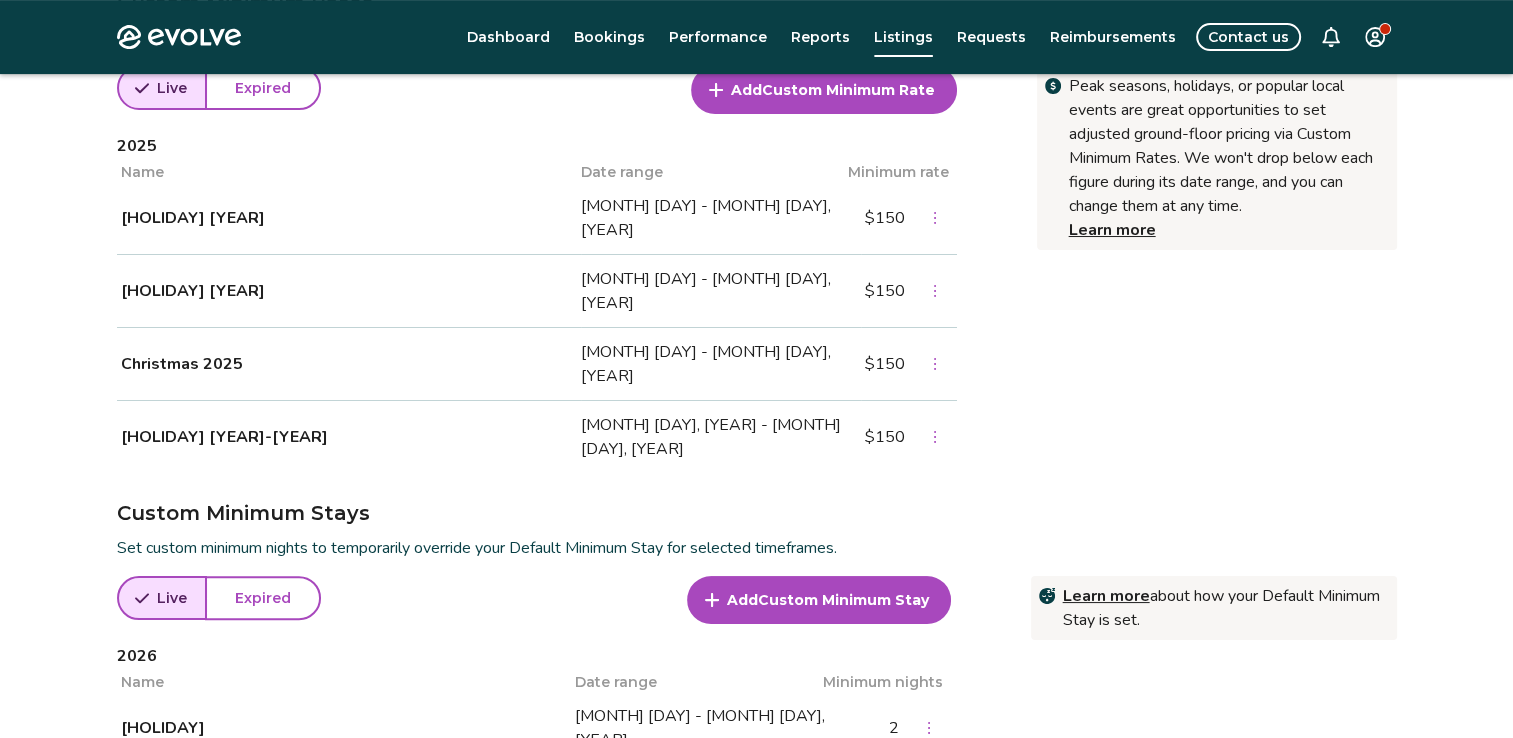 click on "Custom Minimum Stay" at bounding box center [843, 600] 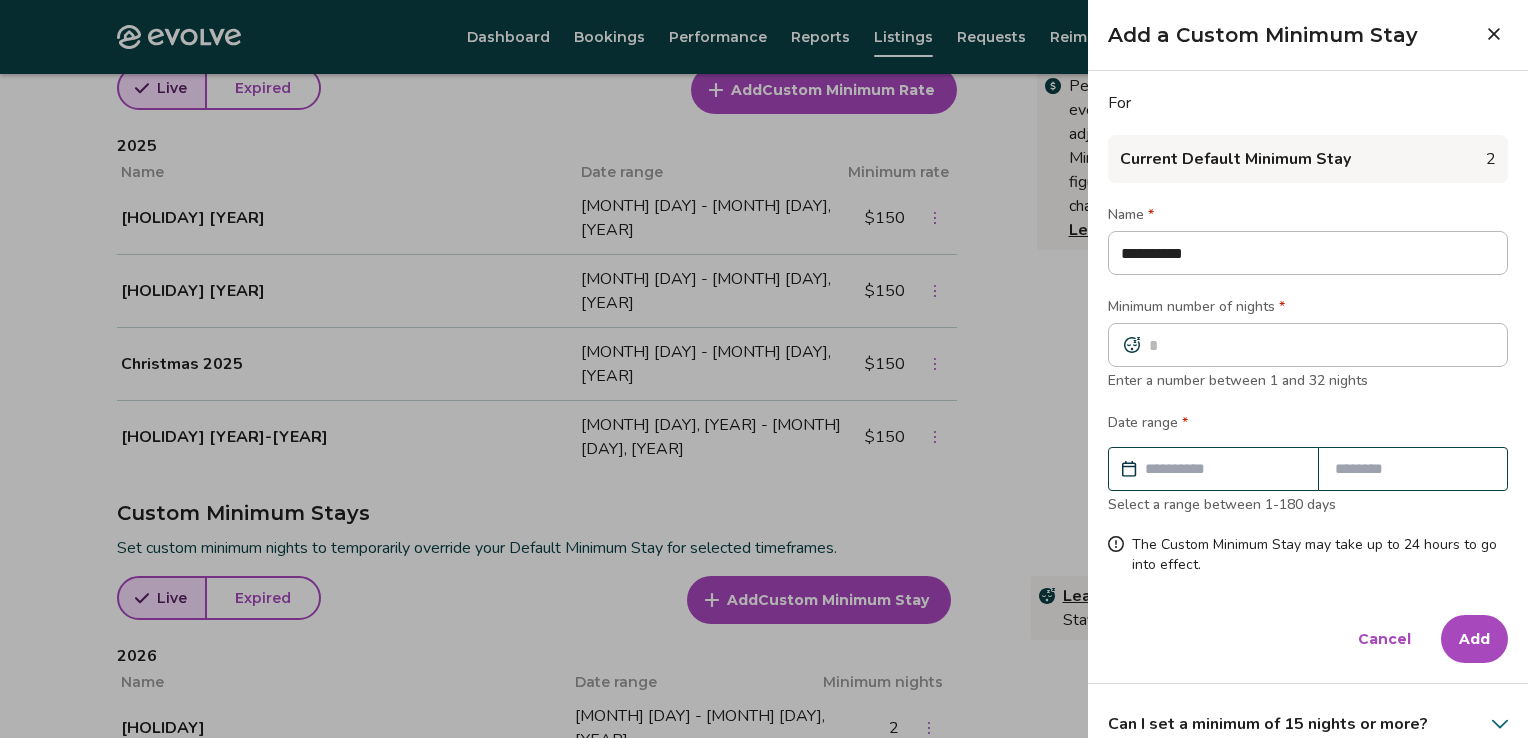 type on "**********" 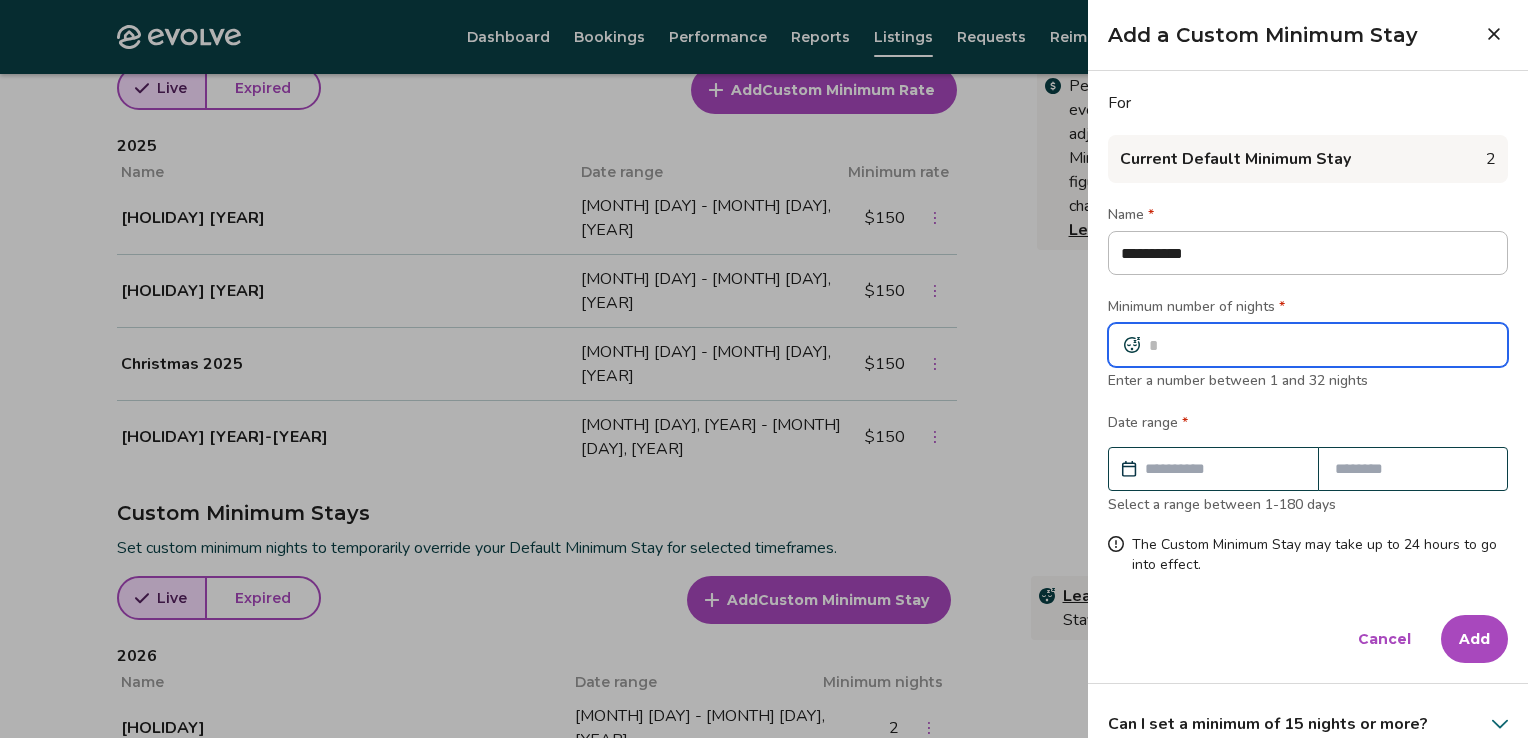 click at bounding box center (1308, 345) 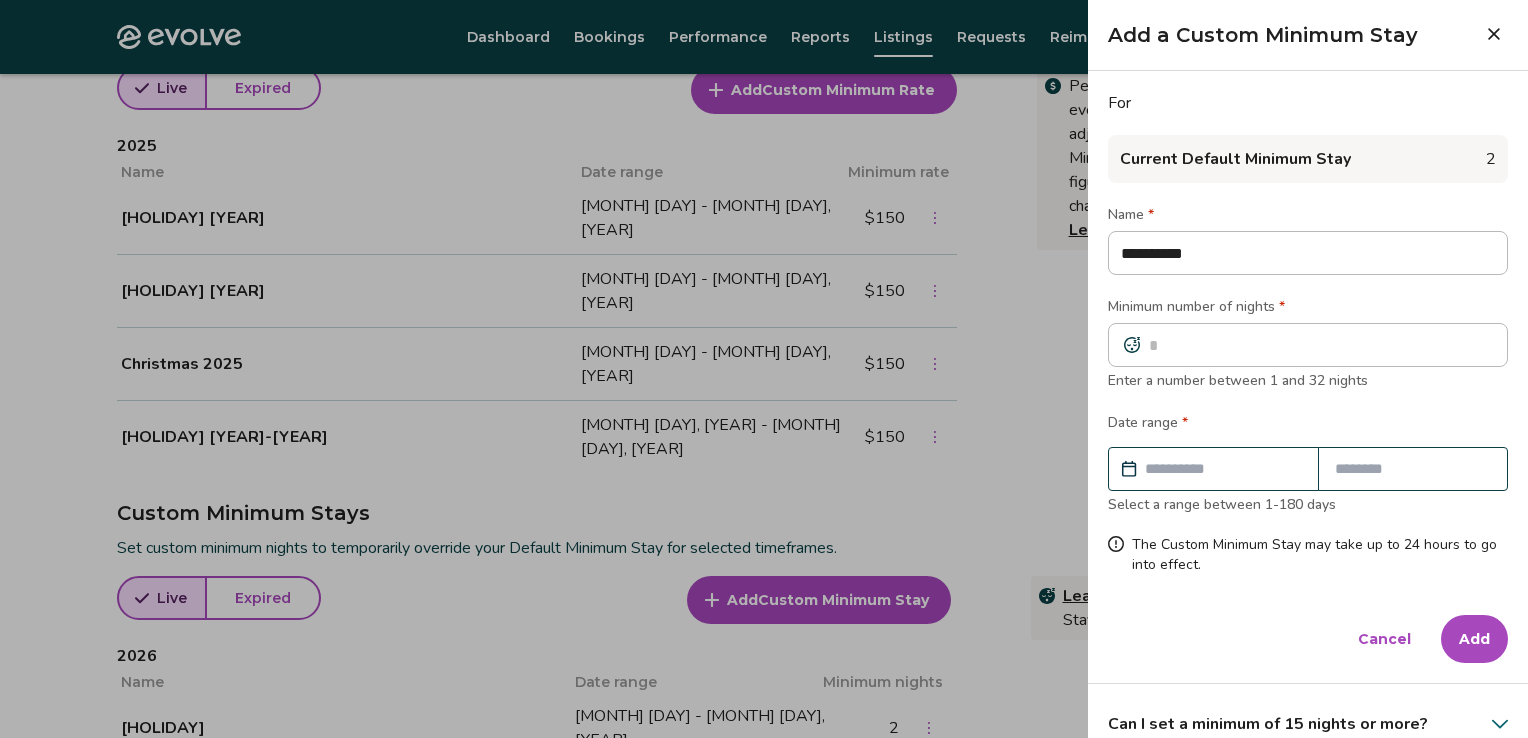 click at bounding box center [1223, 469] 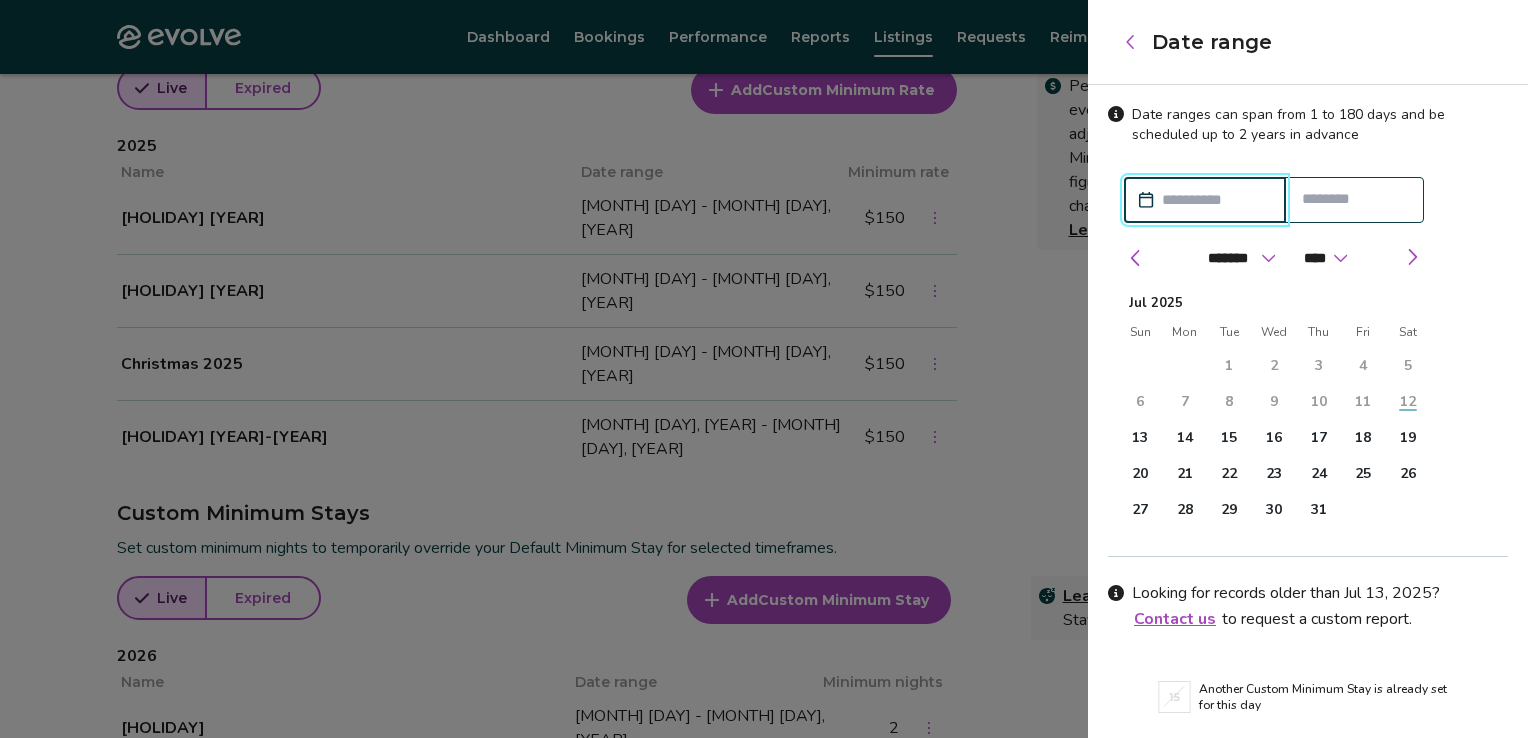 click at bounding box center [1215, 200] 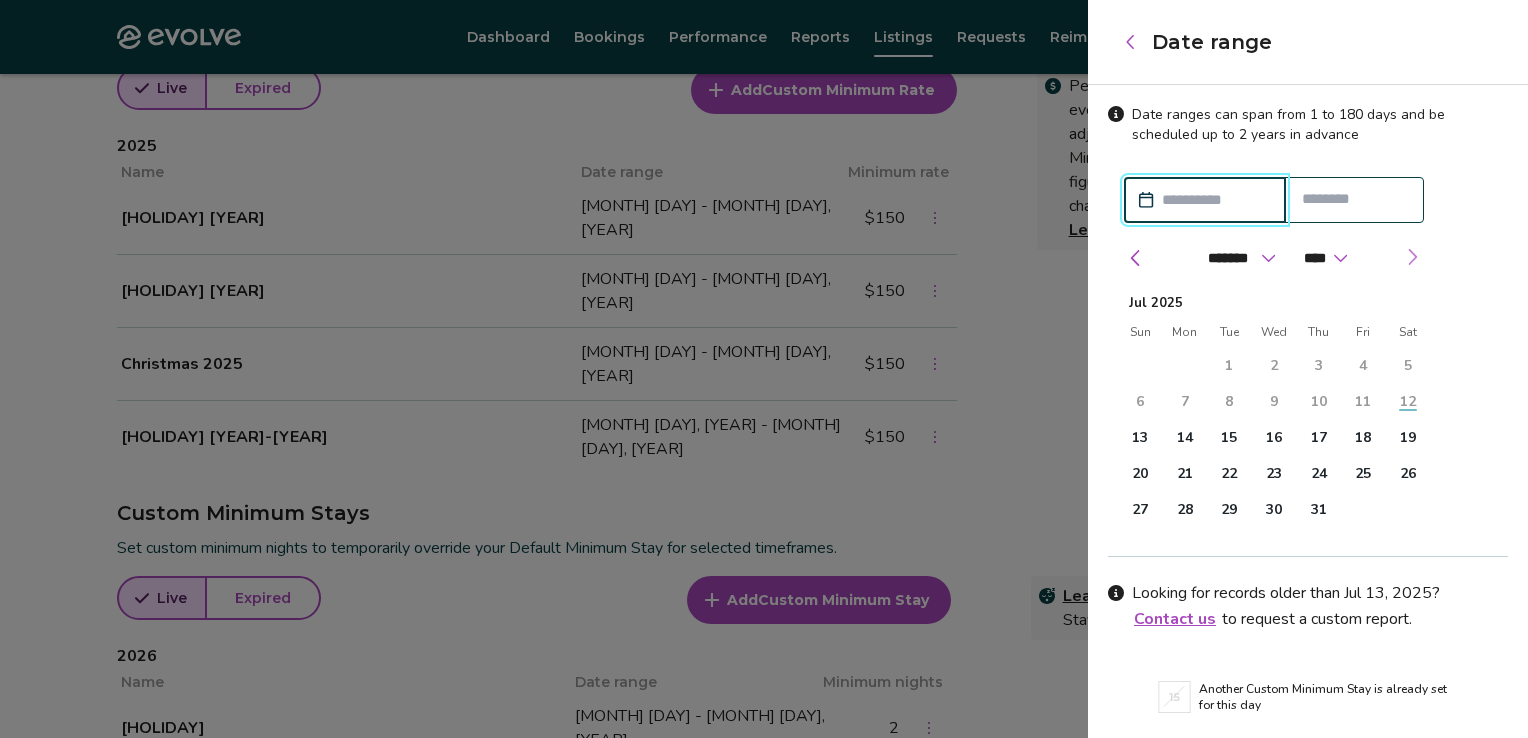 click at bounding box center (1412, 257) 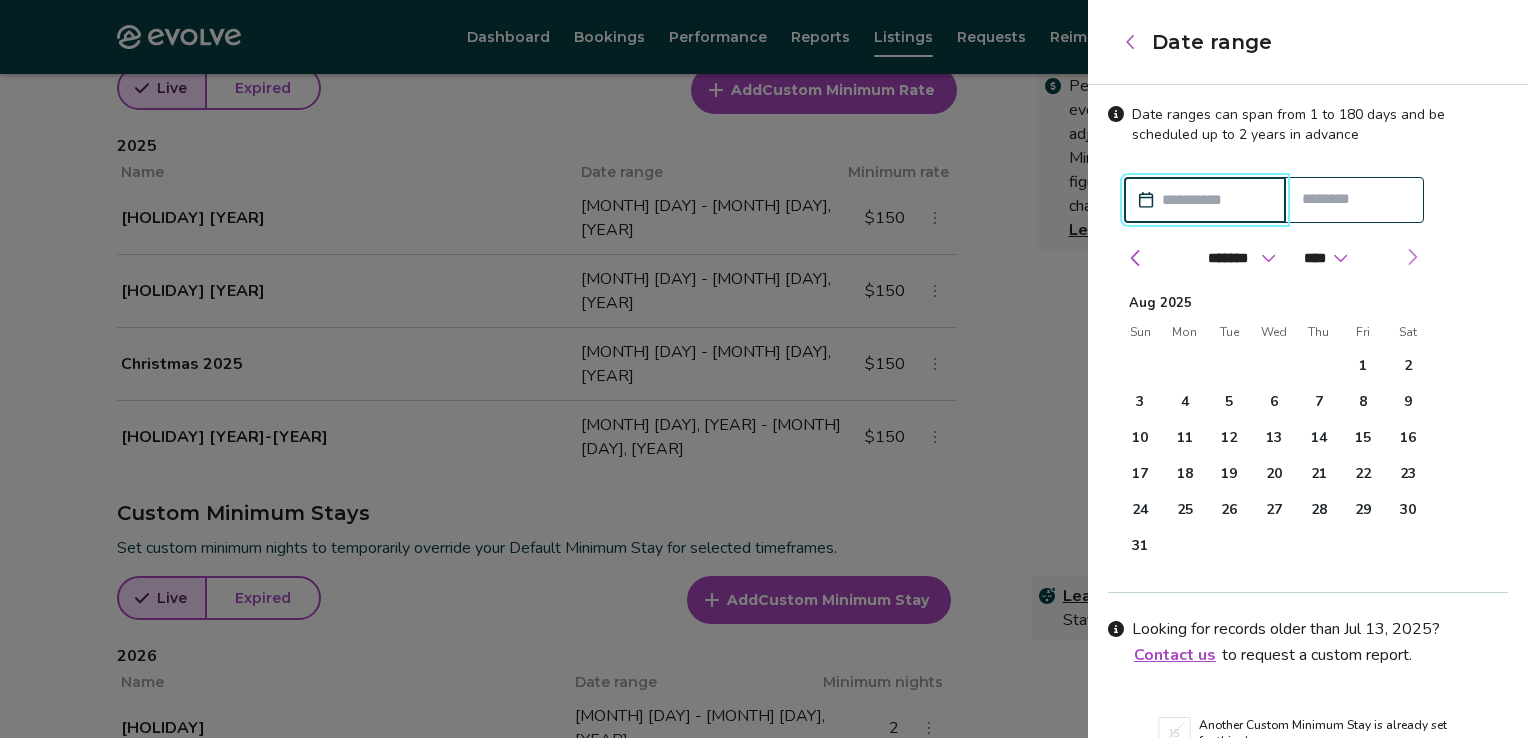 click at bounding box center (1412, 257) 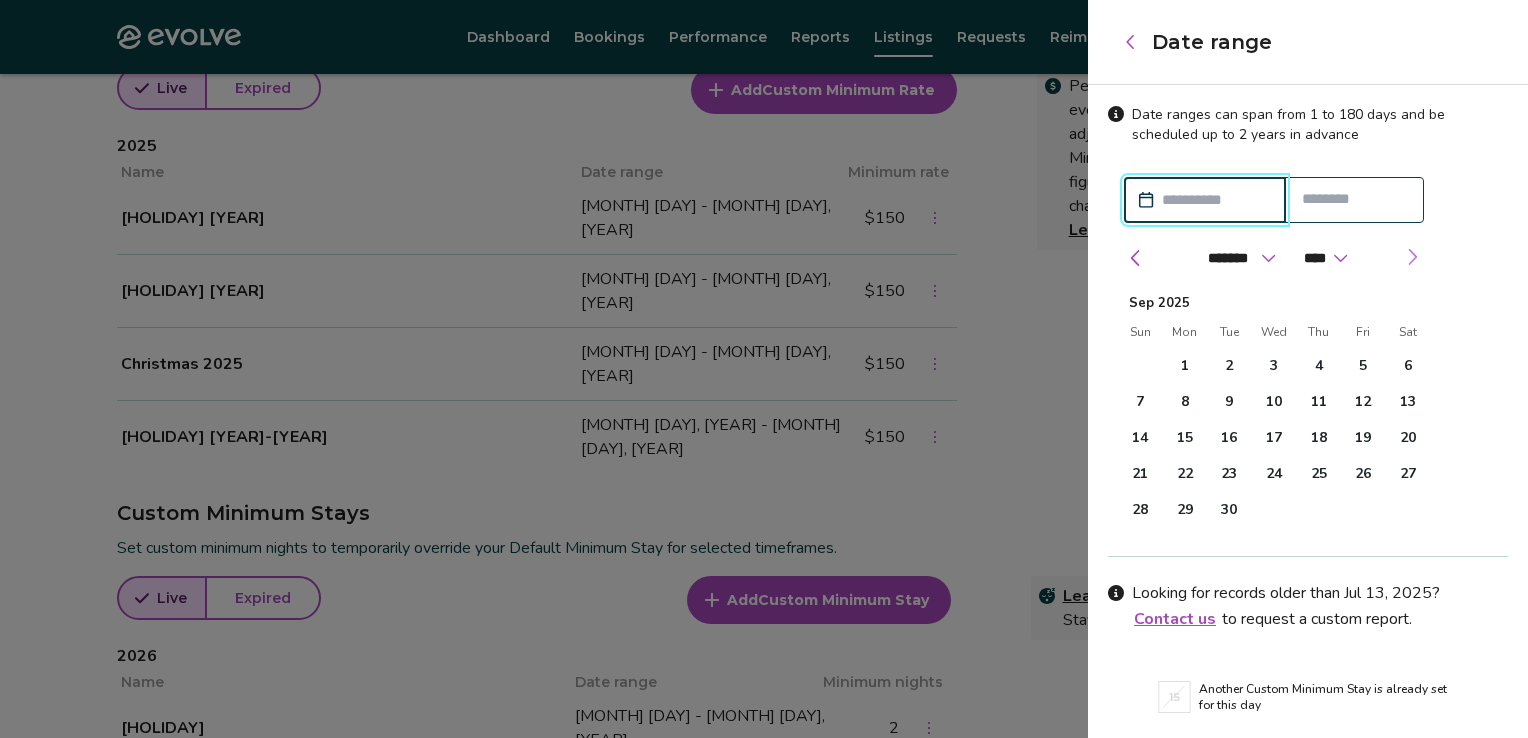 click at bounding box center (1412, 257) 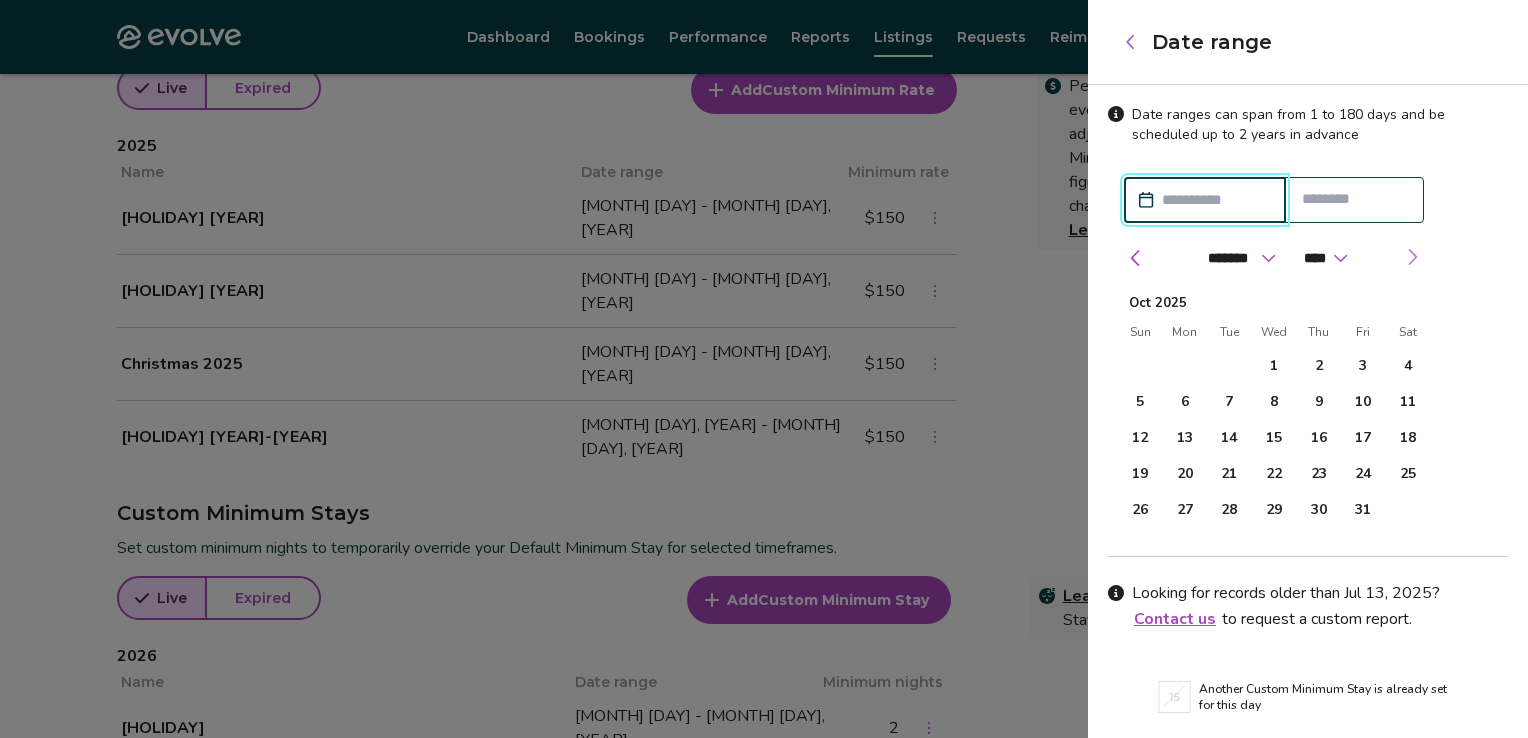 click at bounding box center (1412, 257) 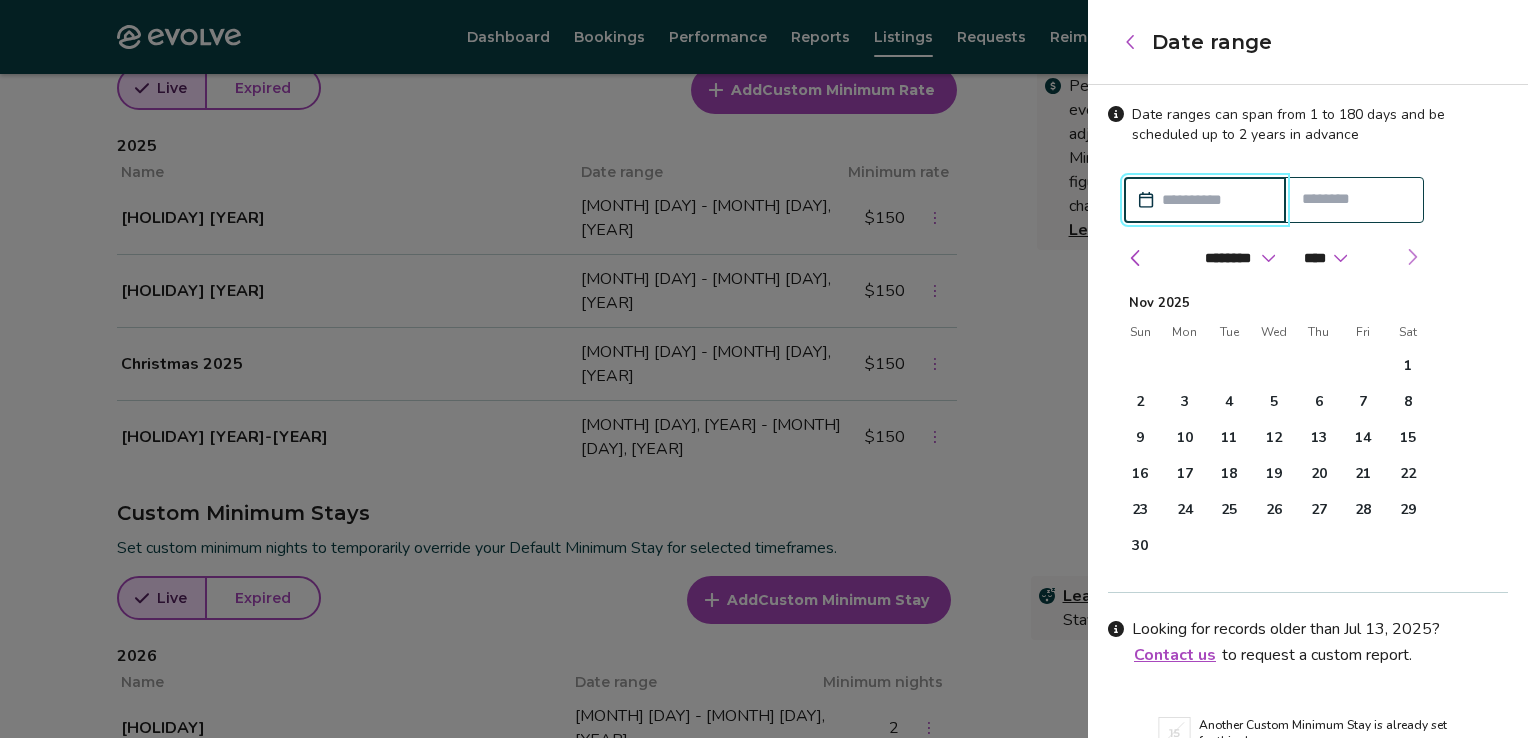 click at bounding box center (1412, 257) 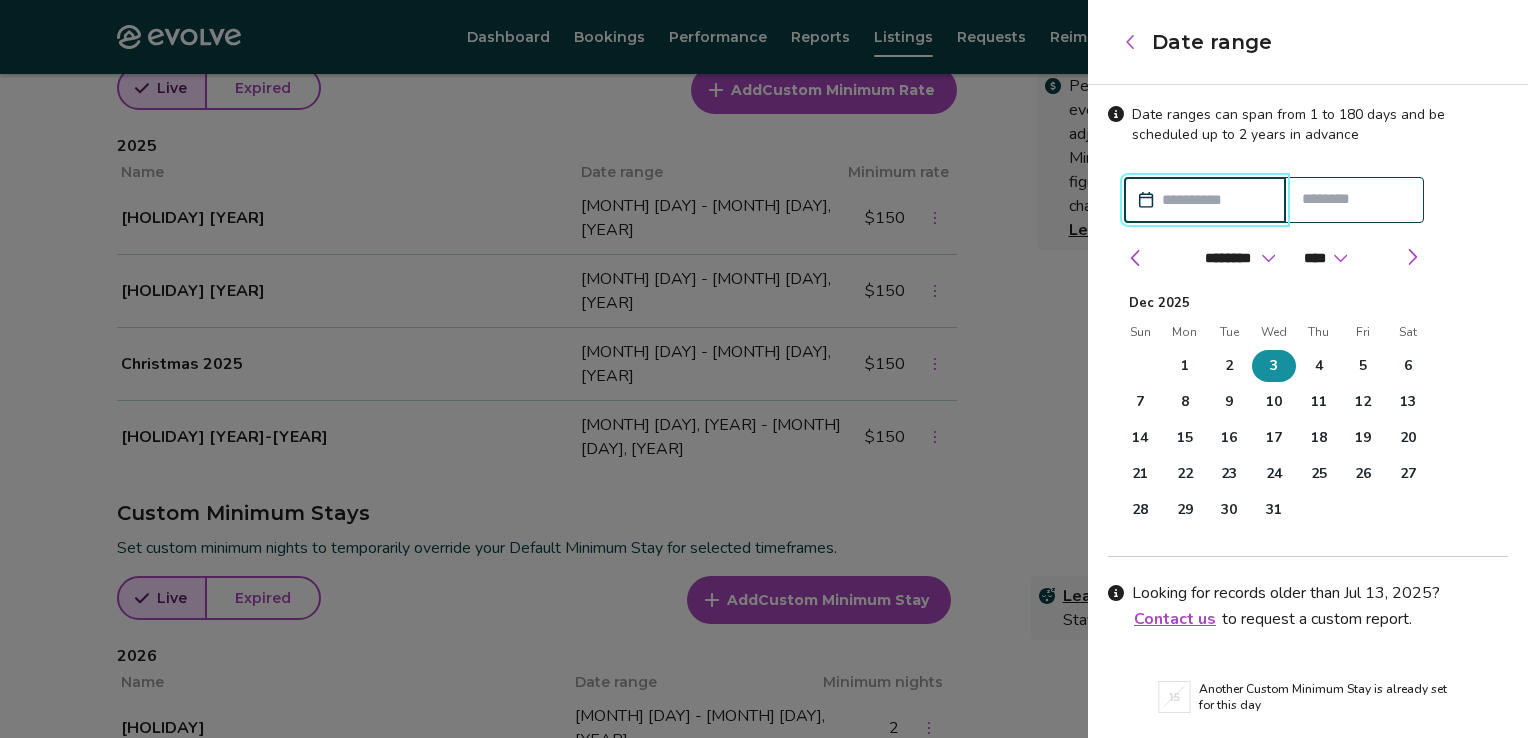 click on "3" at bounding box center [1274, 366] 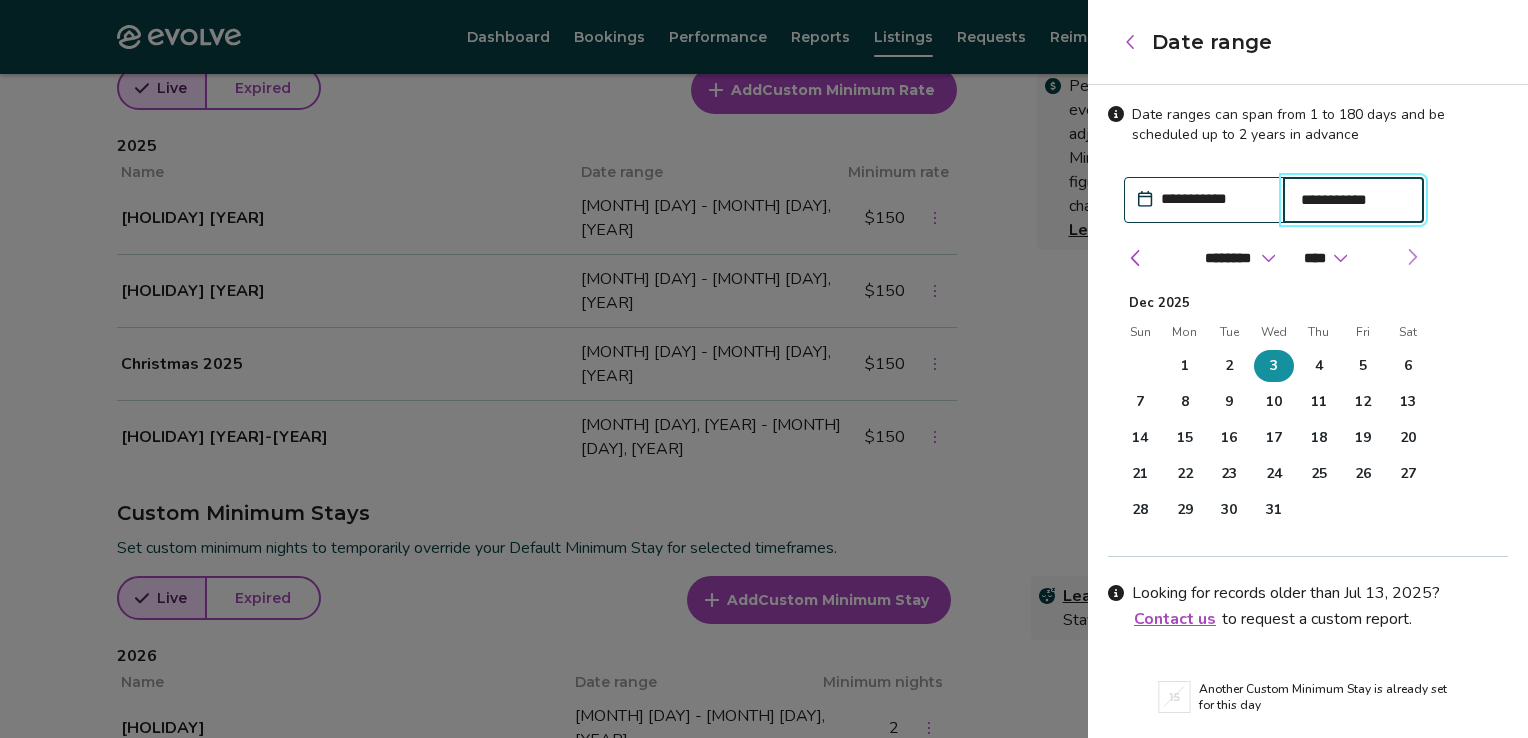click at bounding box center (1412, 257) 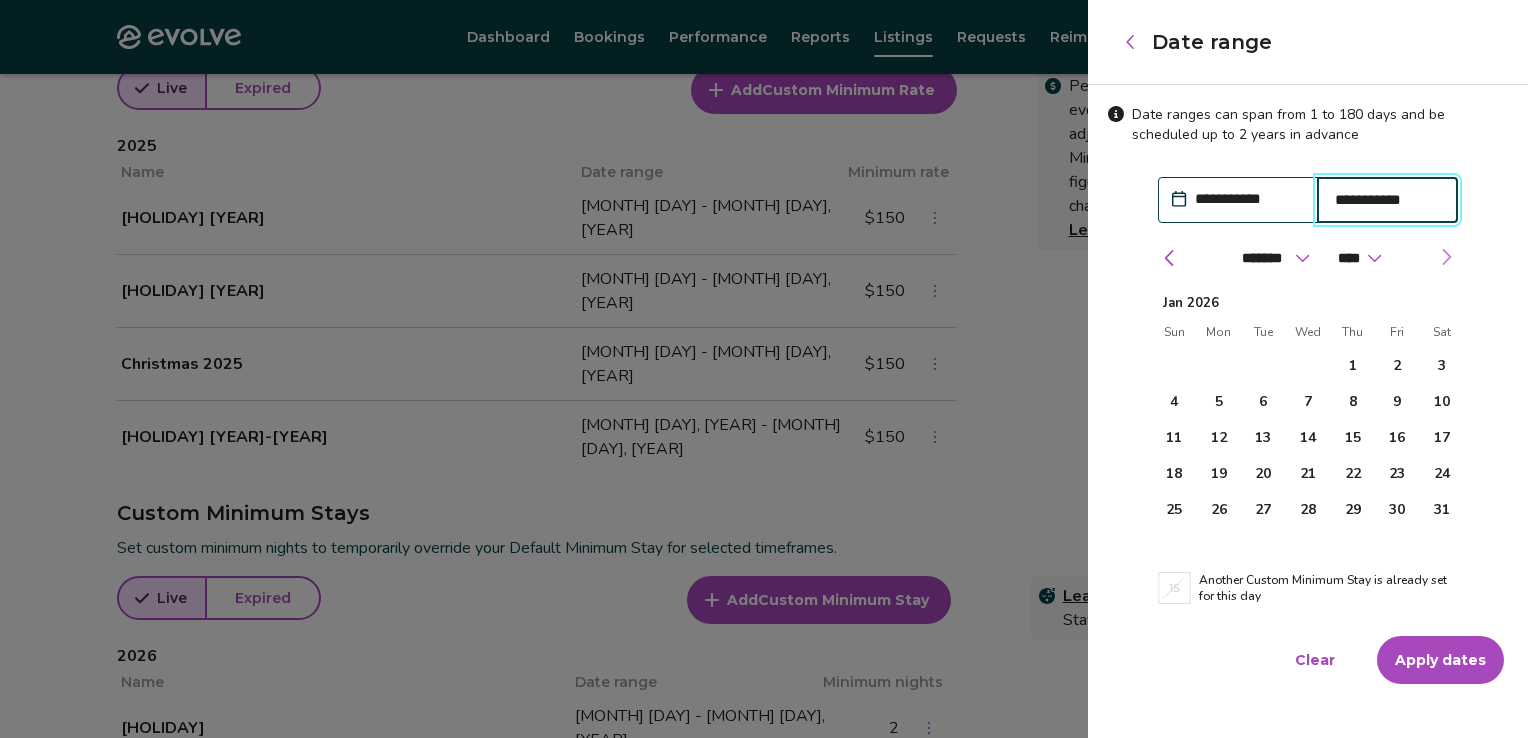 click at bounding box center [1446, 257] 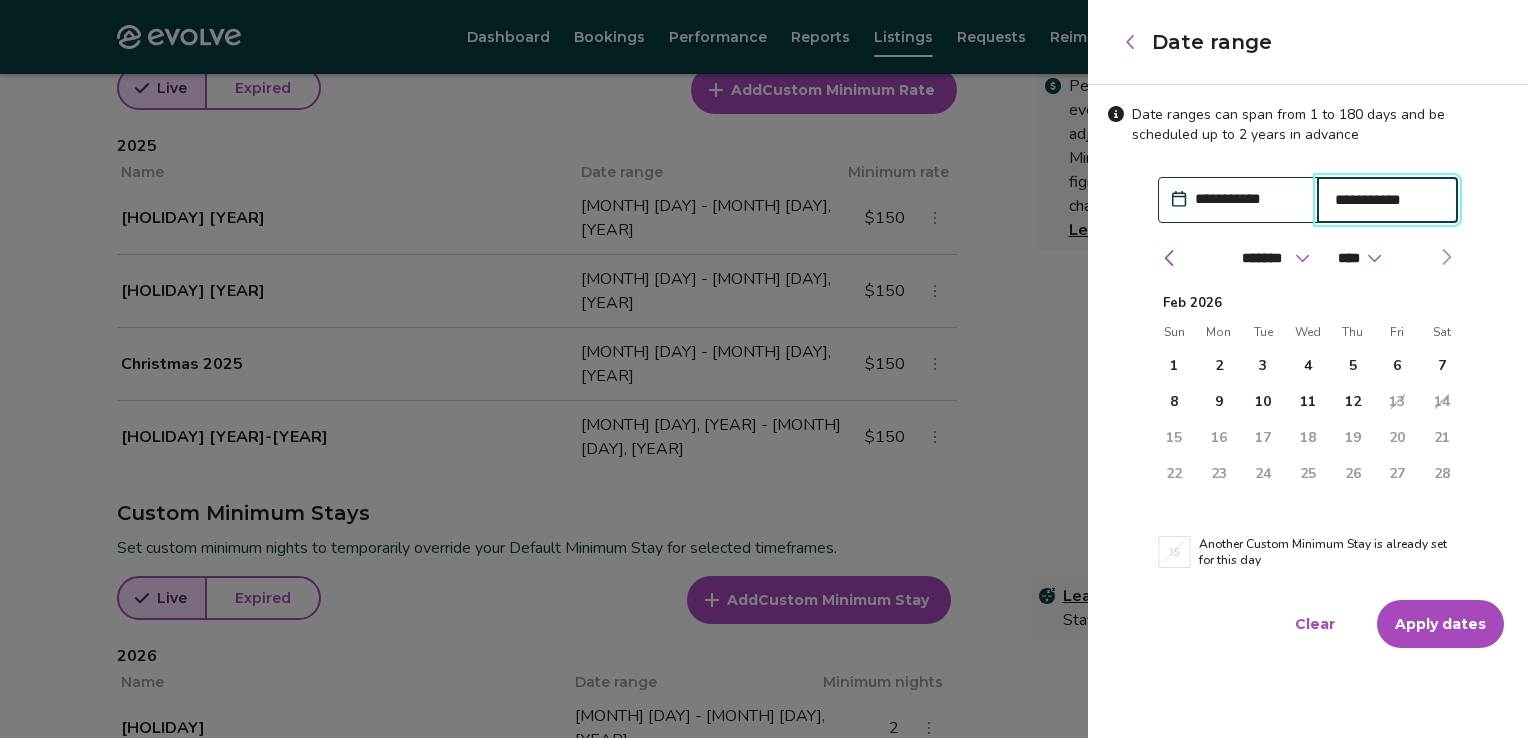 click at bounding box center [1446, 257] 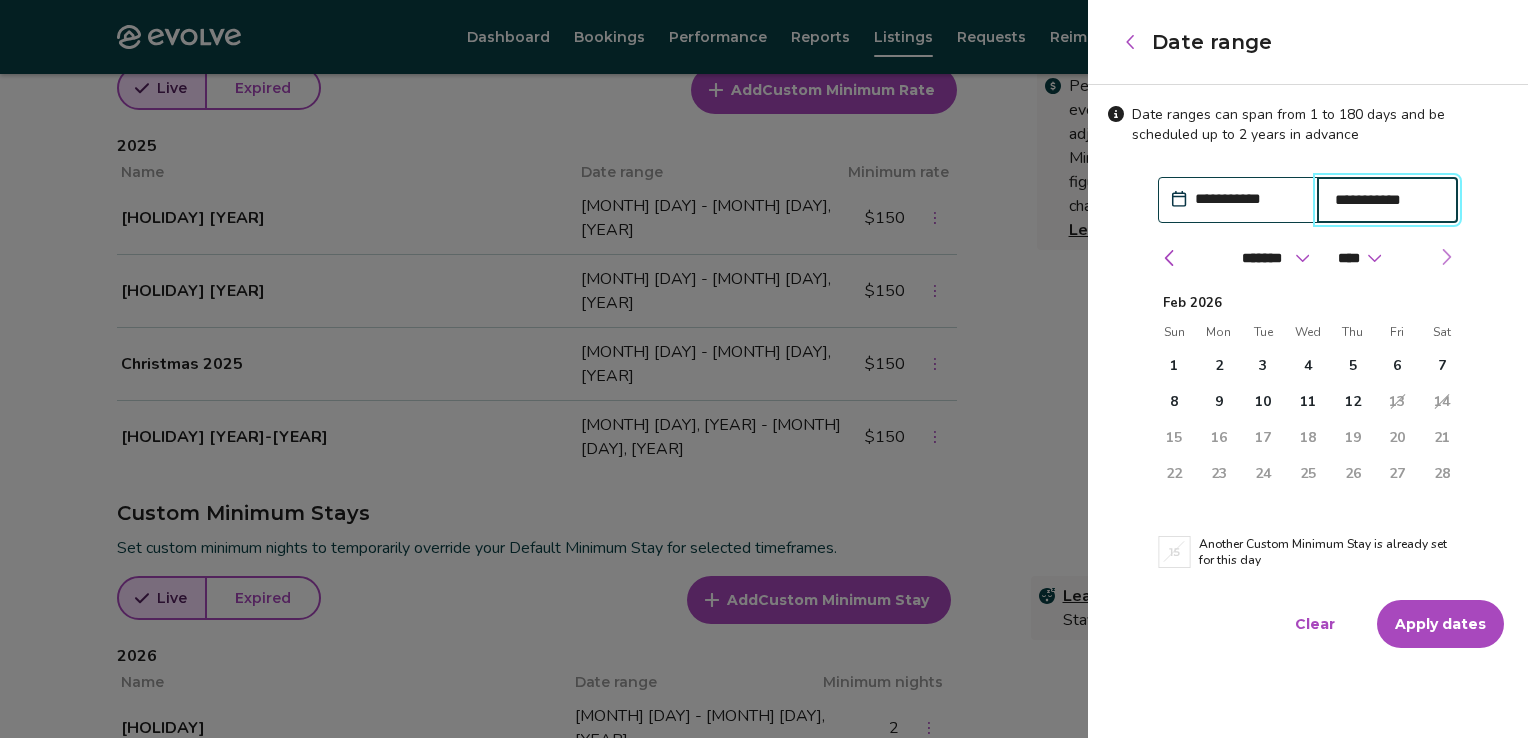 click at bounding box center (1446, 257) 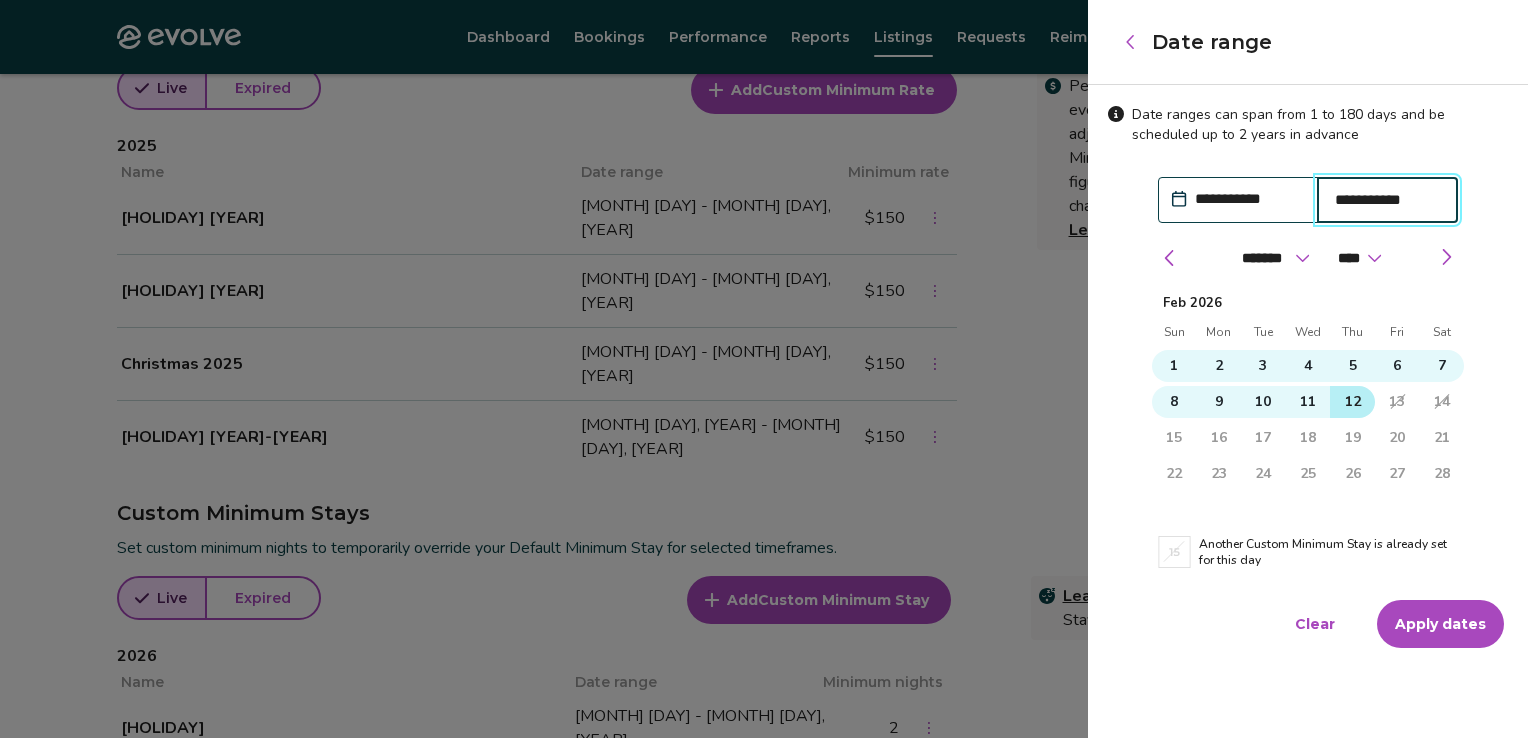 click on "12" at bounding box center [1353, 402] 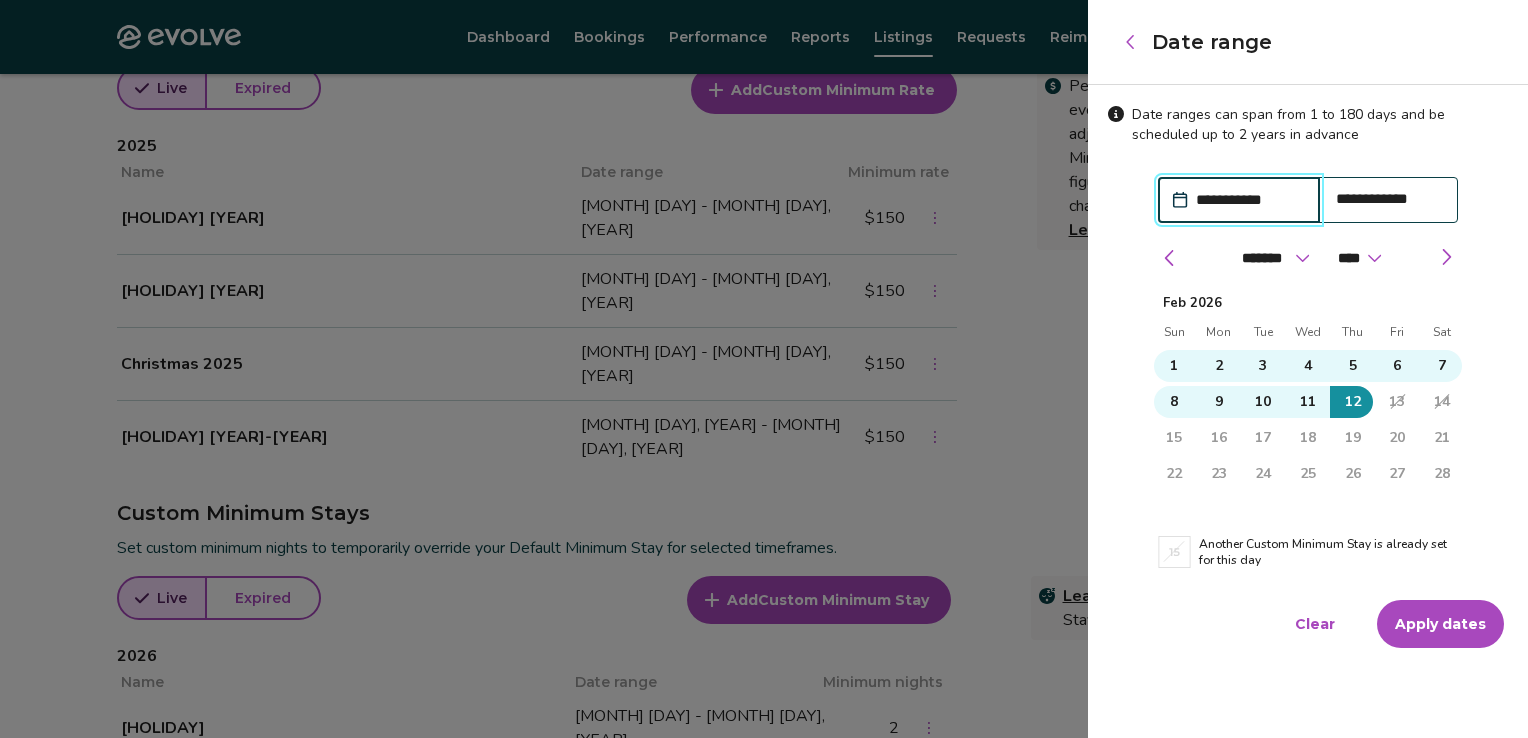 click on "Apply dates" at bounding box center [1440, 624] 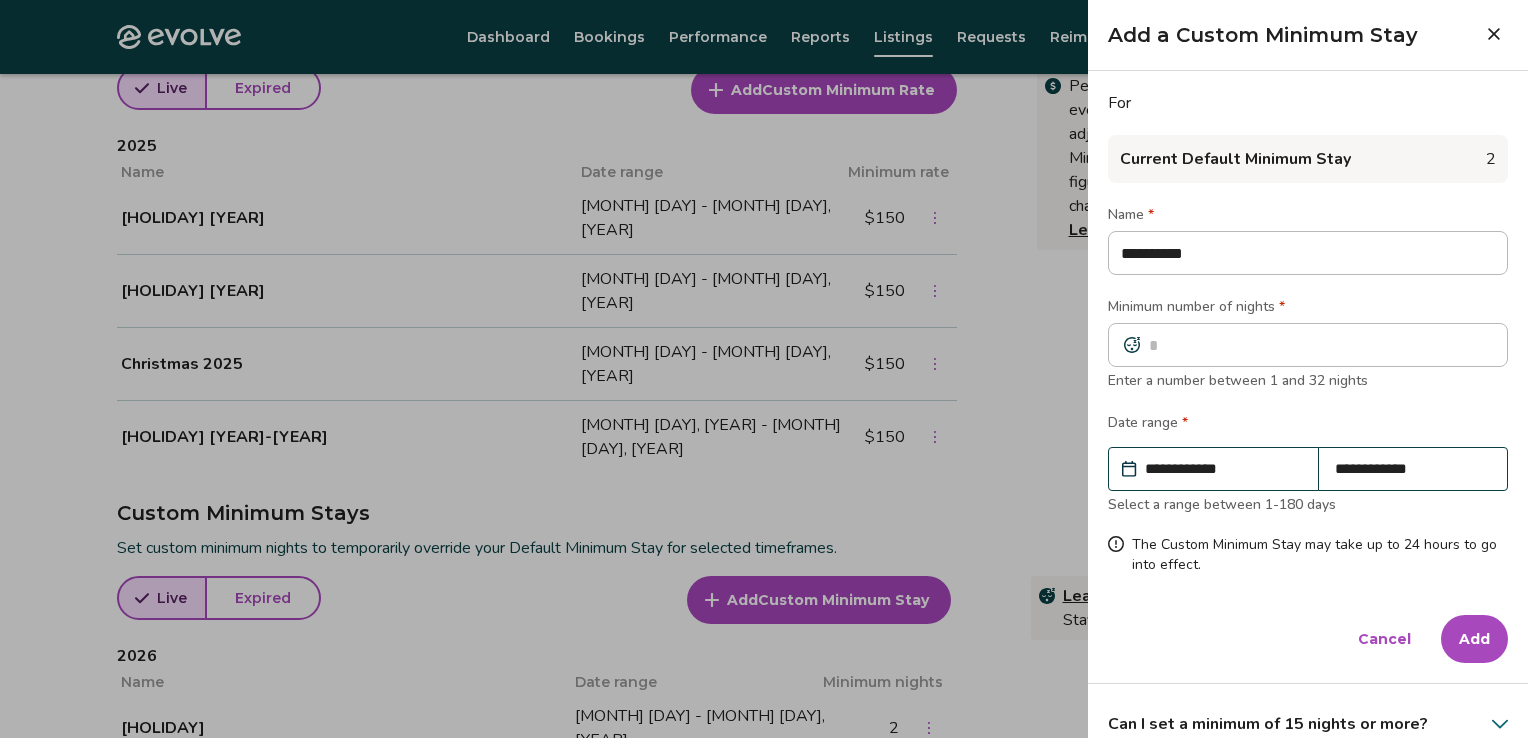 type 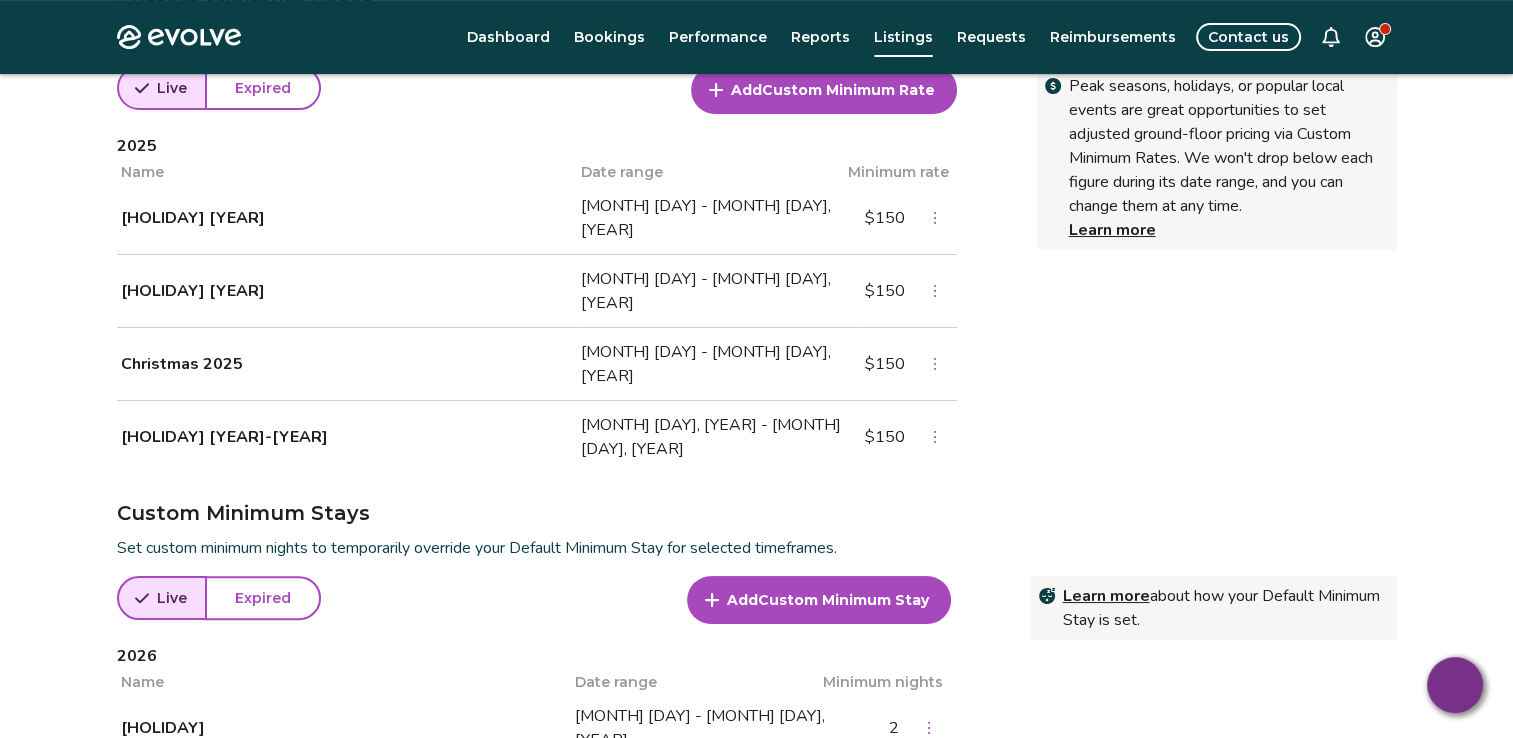 click 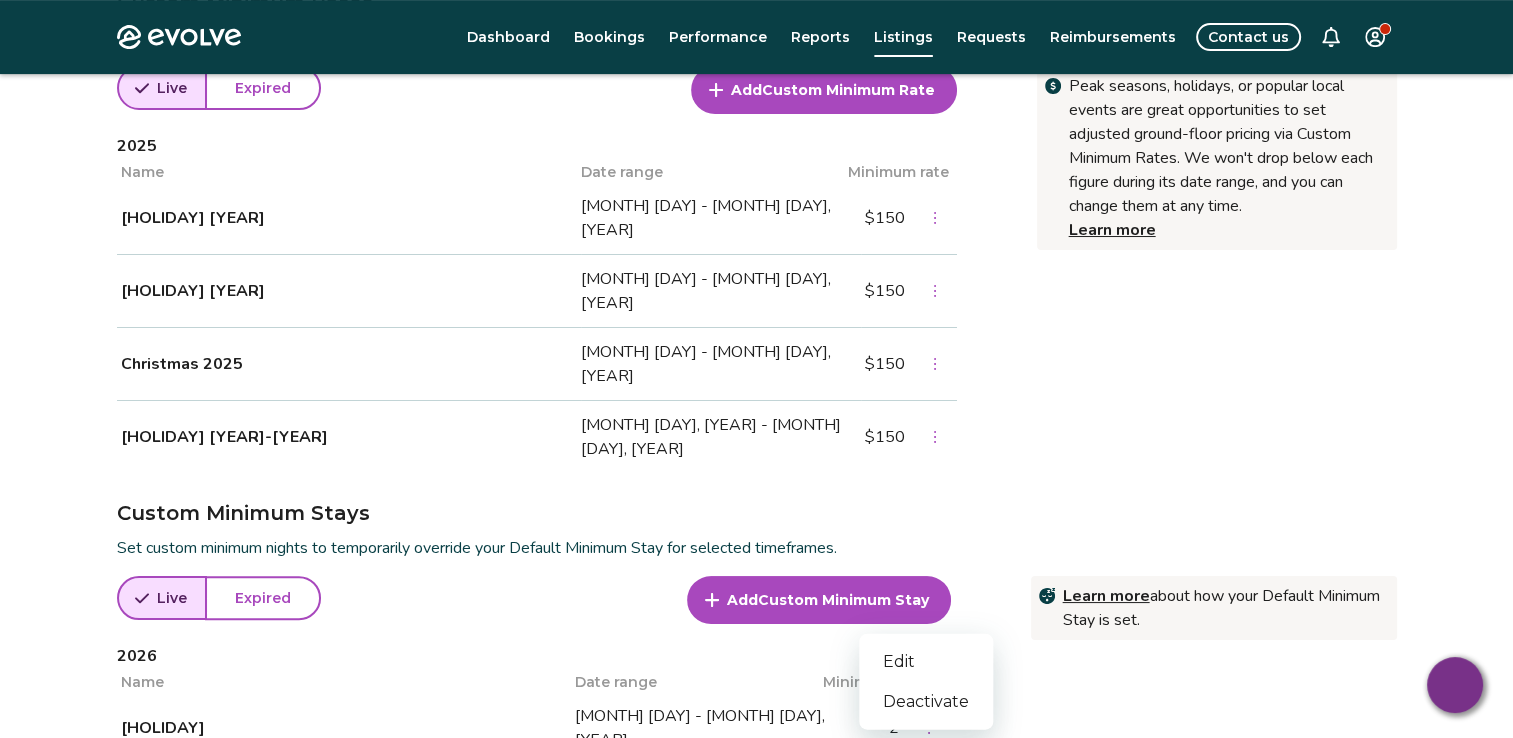 click on "Edit" at bounding box center [926, 662] 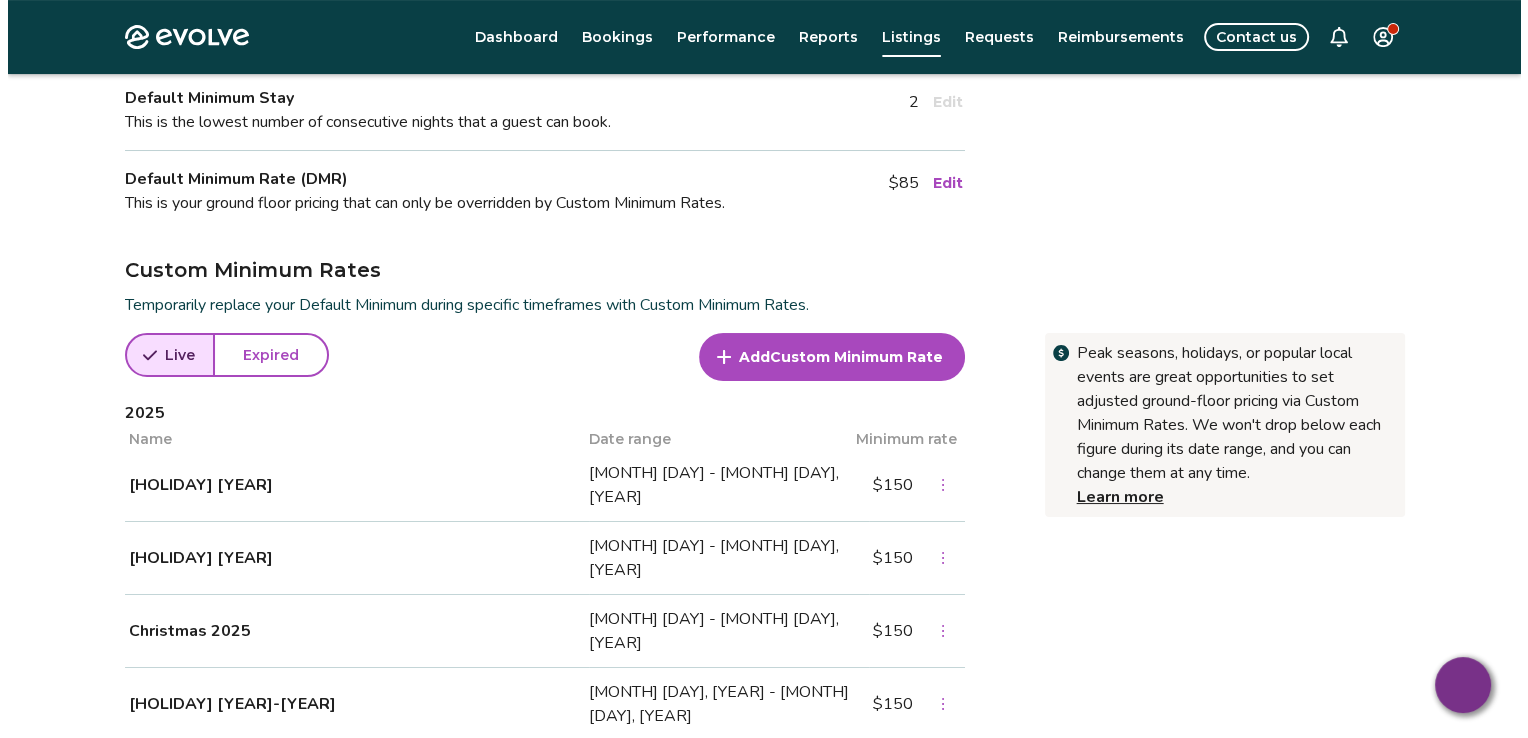 scroll, scrollTop: 470, scrollLeft: 0, axis: vertical 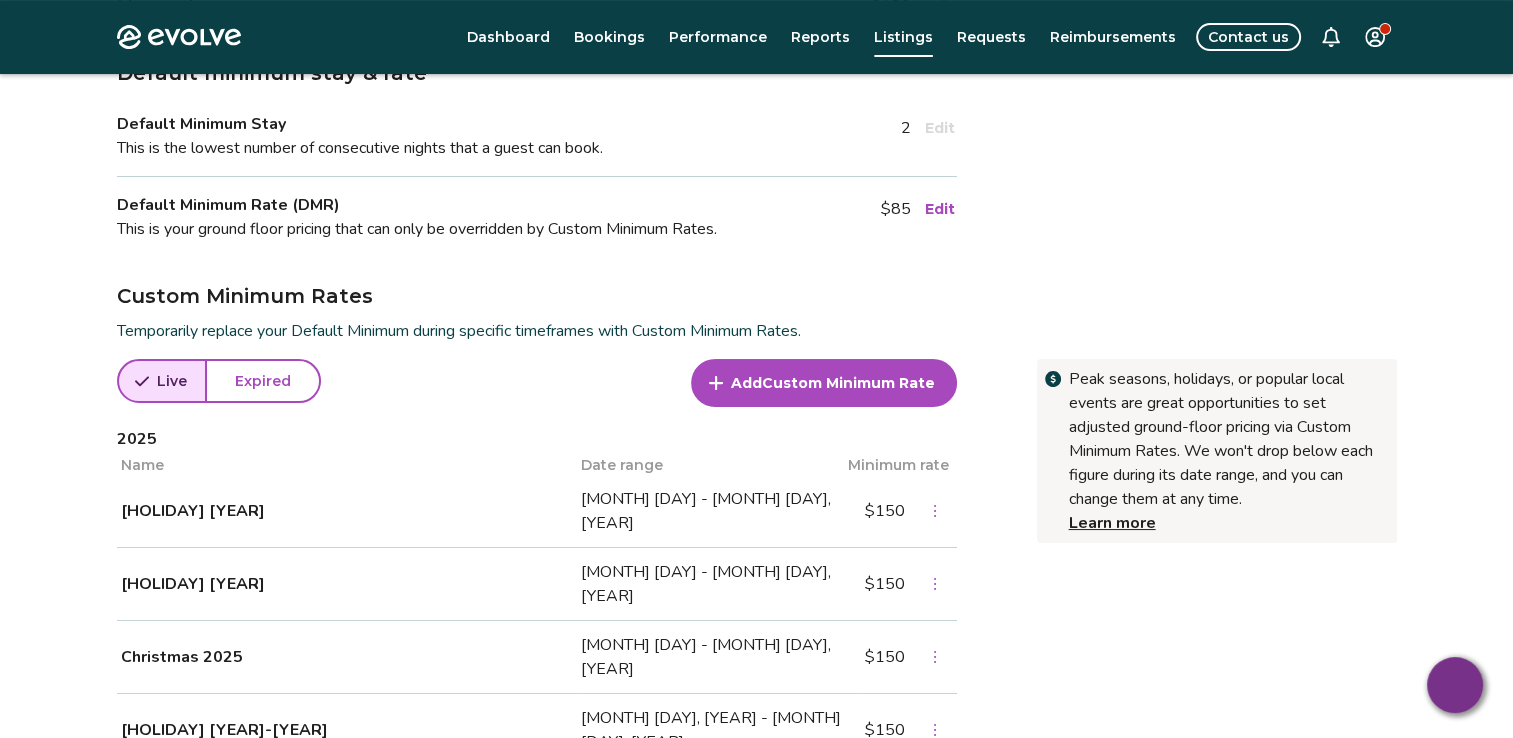 click on "Edit" at bounding box center (940, 209) 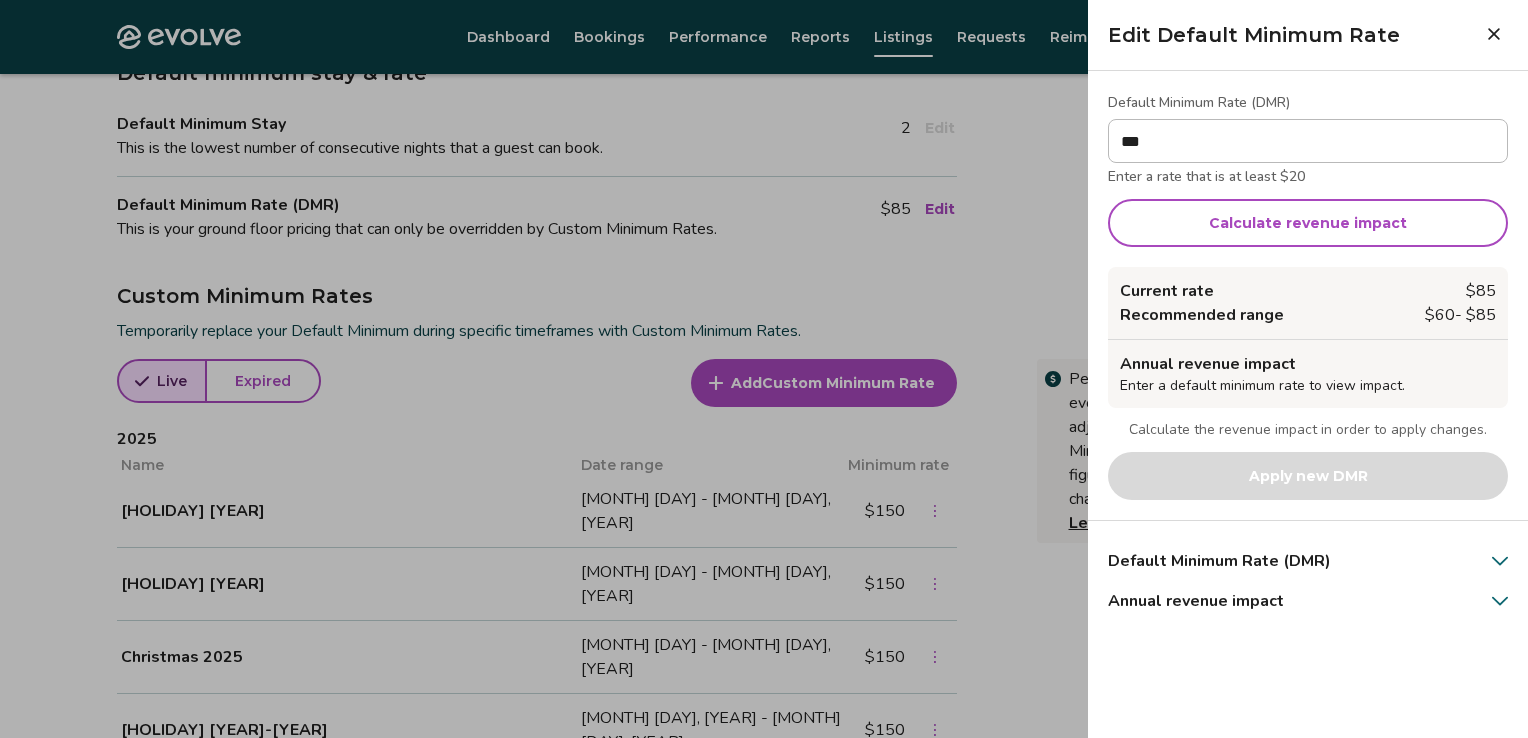 click on "***" at bounding box center [1308, 141] 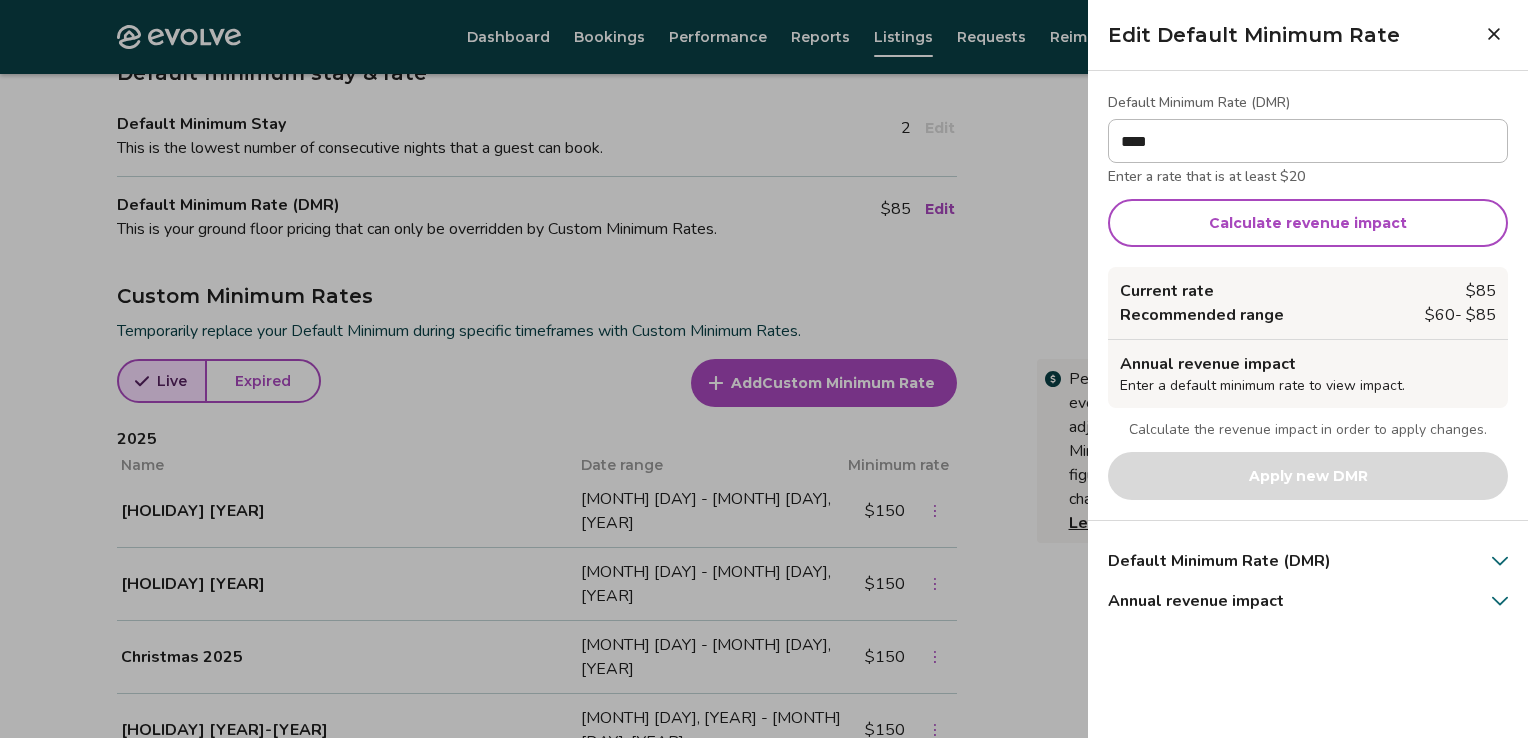 click on "Calculate revenue impact" at bounding box center [1308, 223] 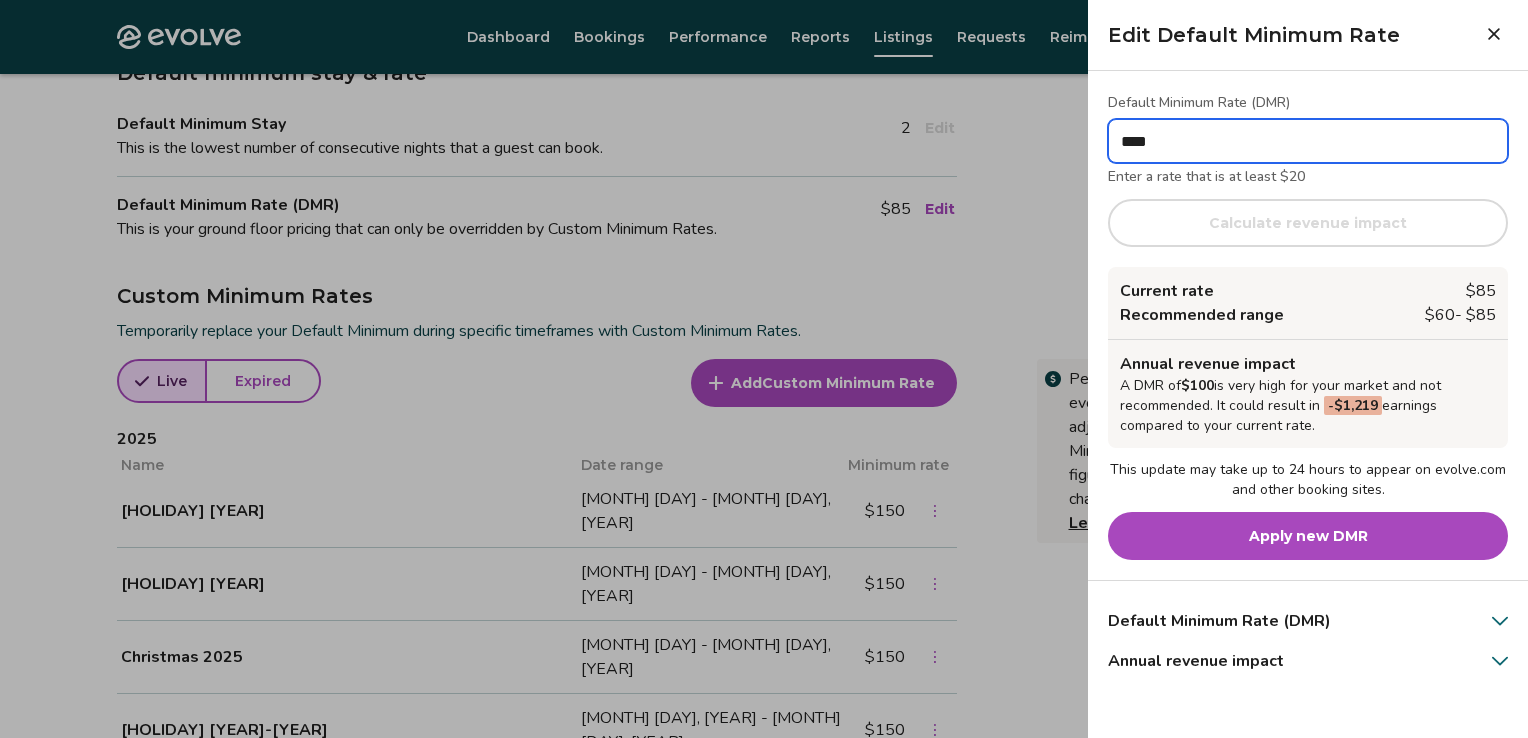 click on "****" at bounding box center [1308, 141] 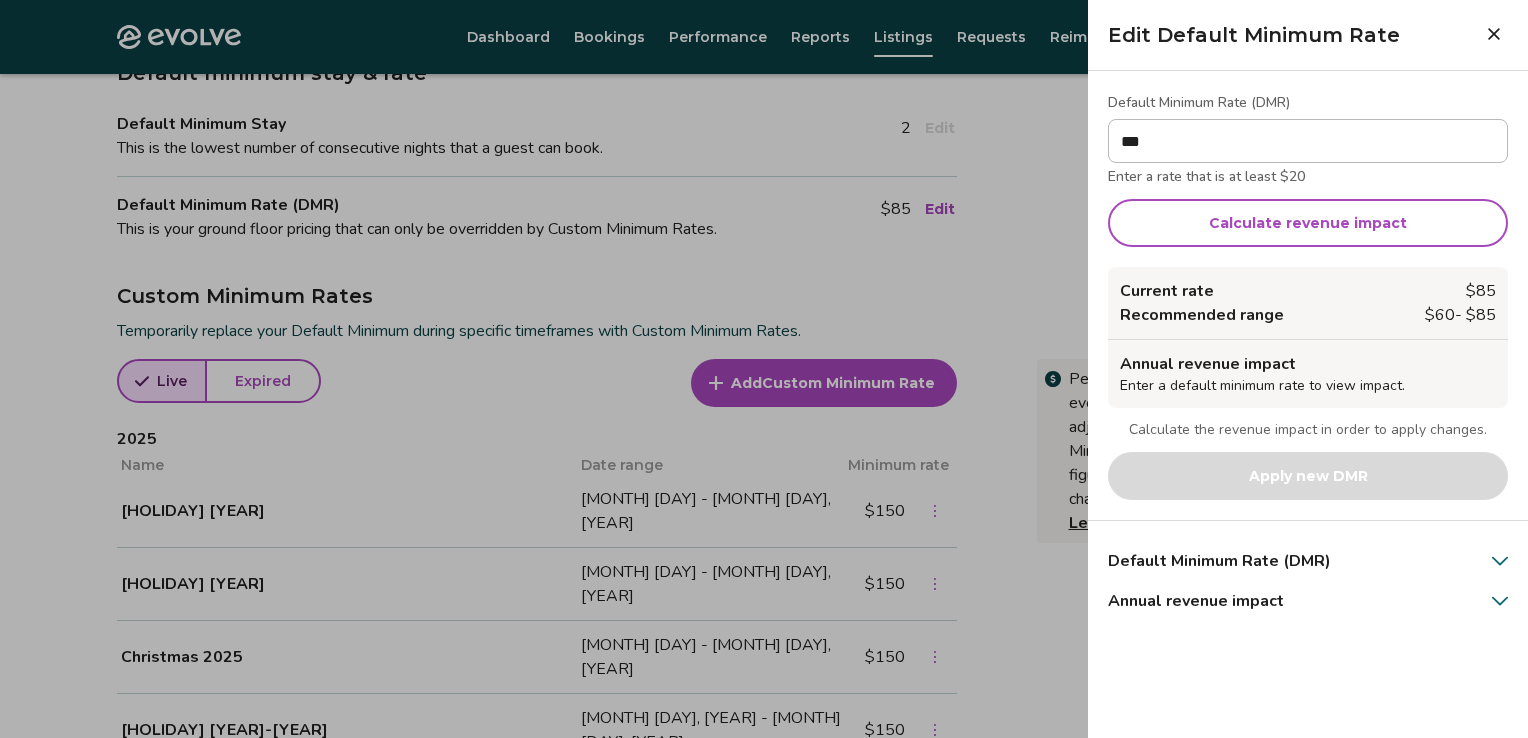 click on "Calculate revenue impact" at bounding box center (1308, 223) 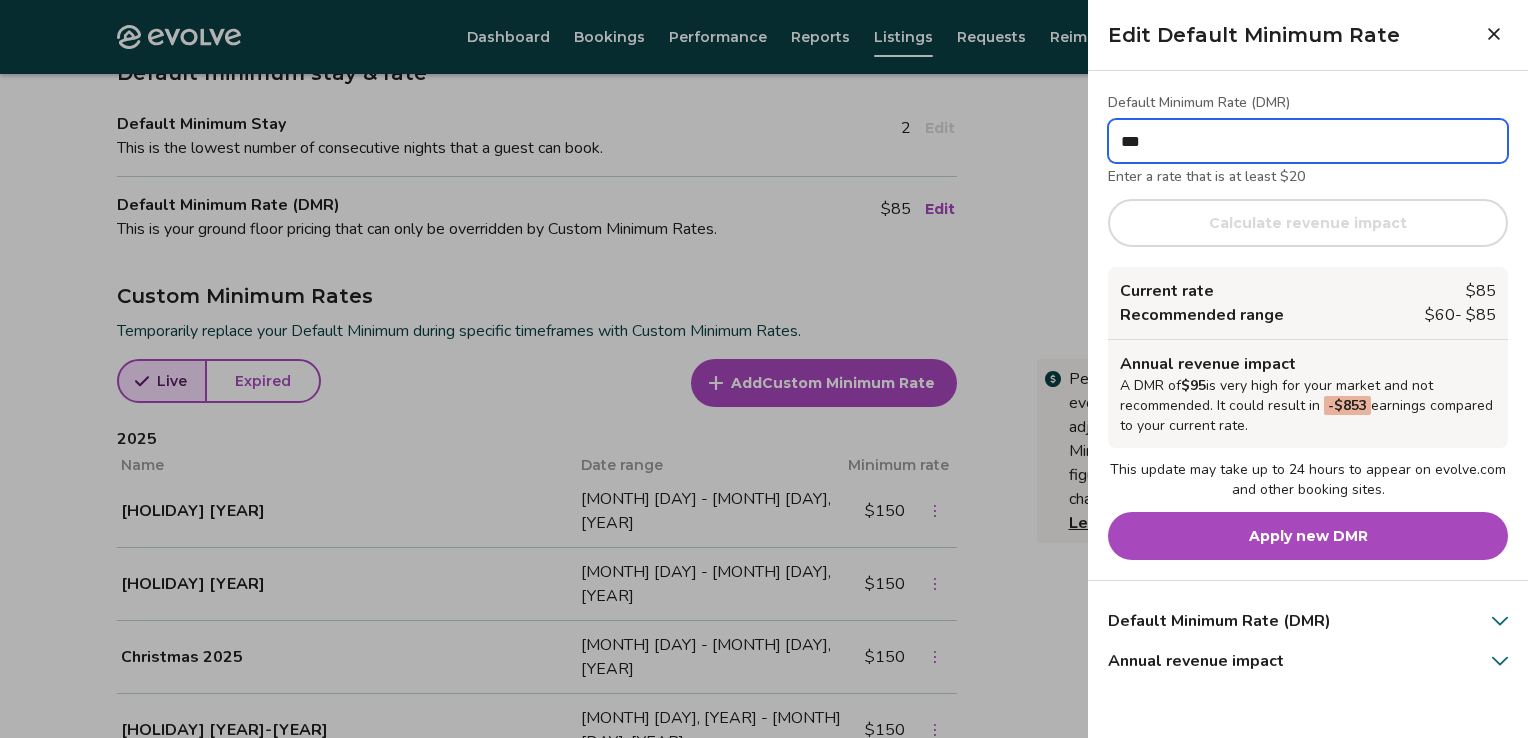 click on "***" at bounding box center (1308, 141) 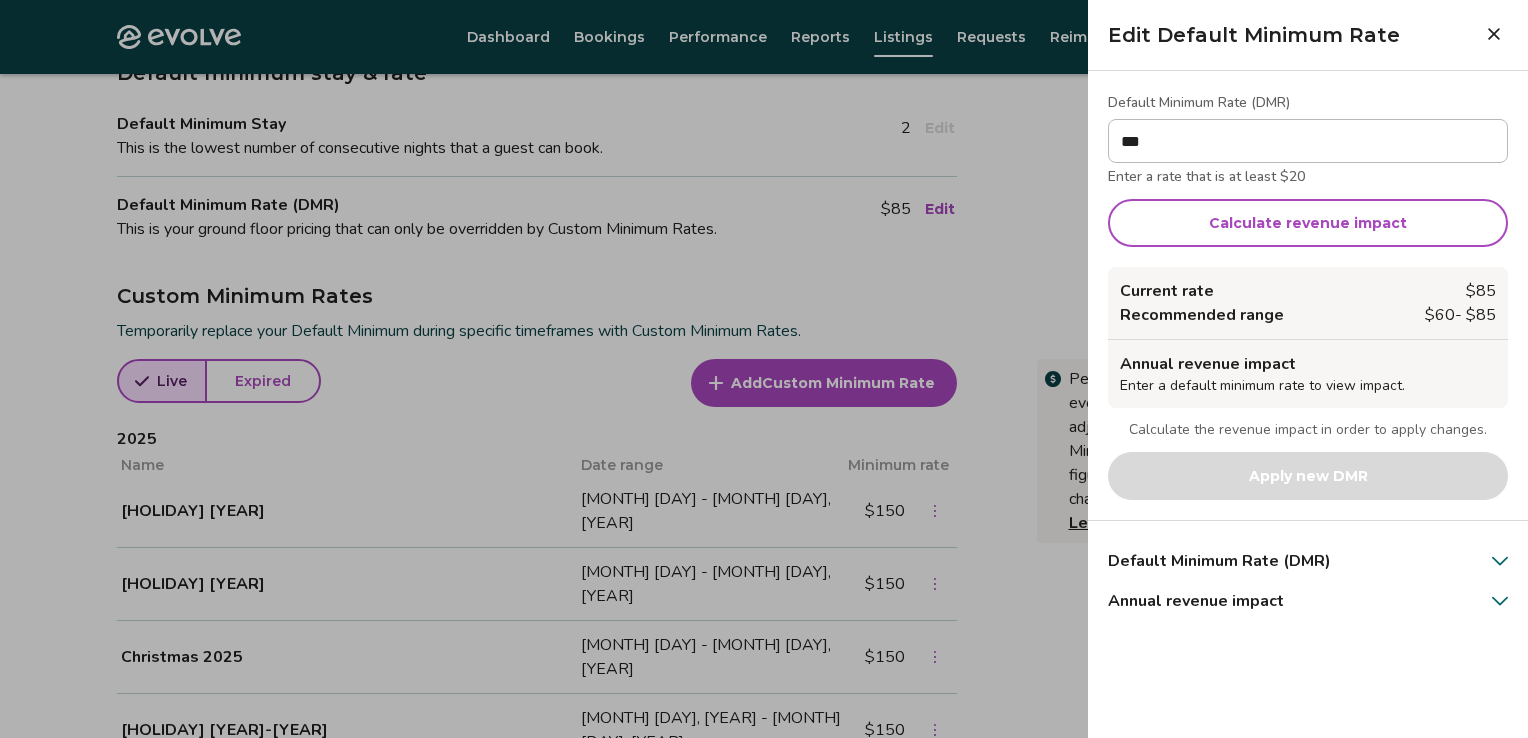 click on "Calculate revenue impact" at bounding box center [1308, 223] 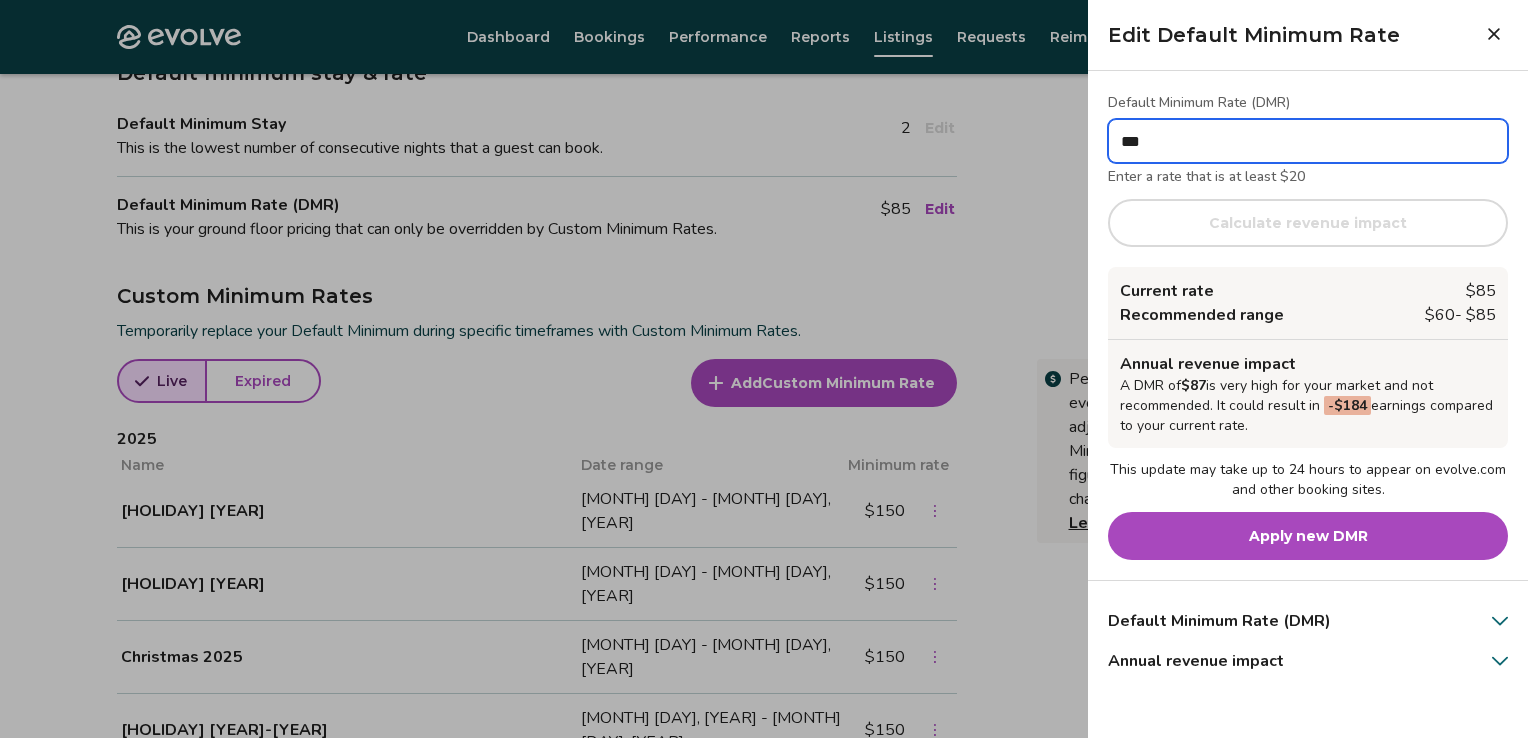 click on "***" at bounding box center (1308, 141) 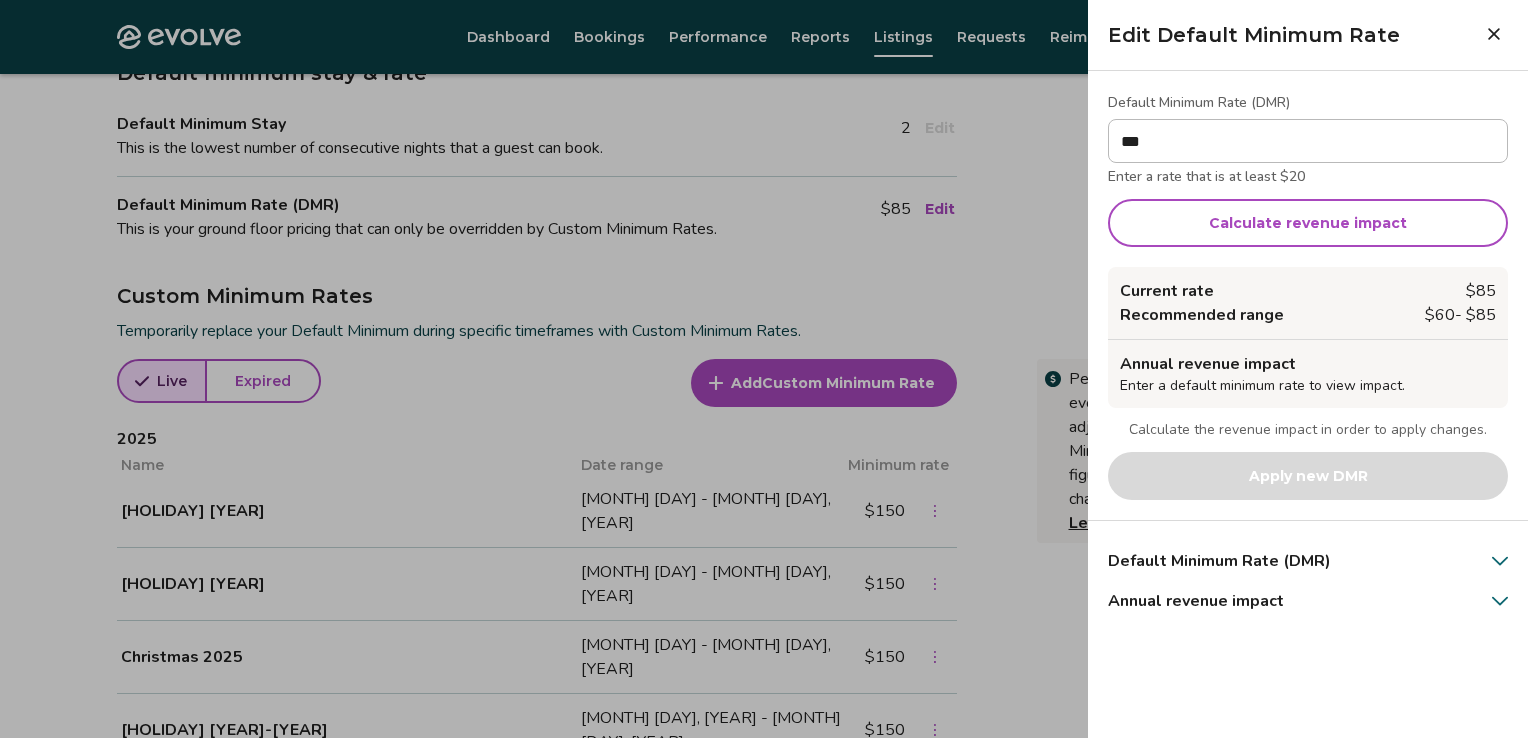 click on "Calculate revenue impact" at bounding box center (1308, 223) 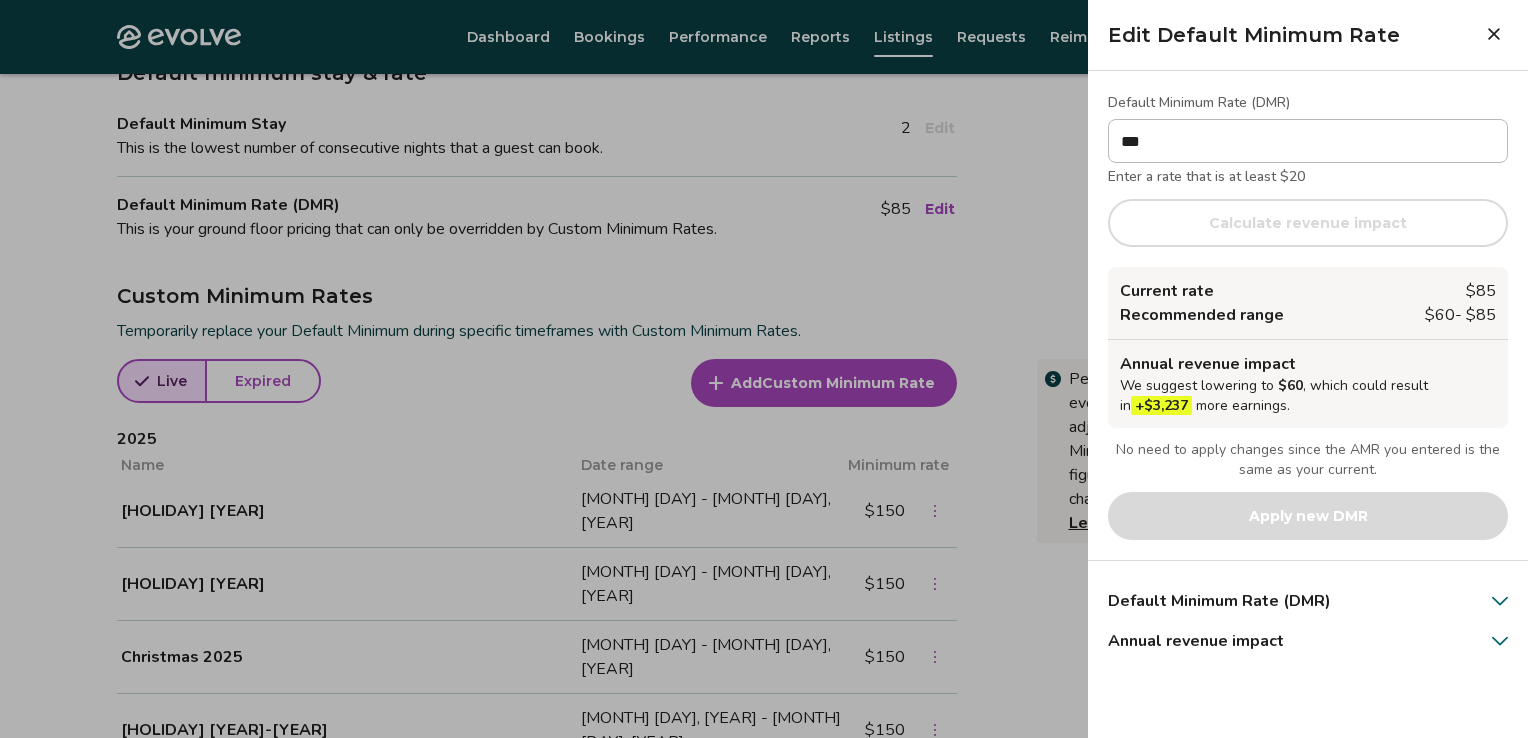 click on "Default Minimum Rate (DMR)" at bounding box center [1219, 601] 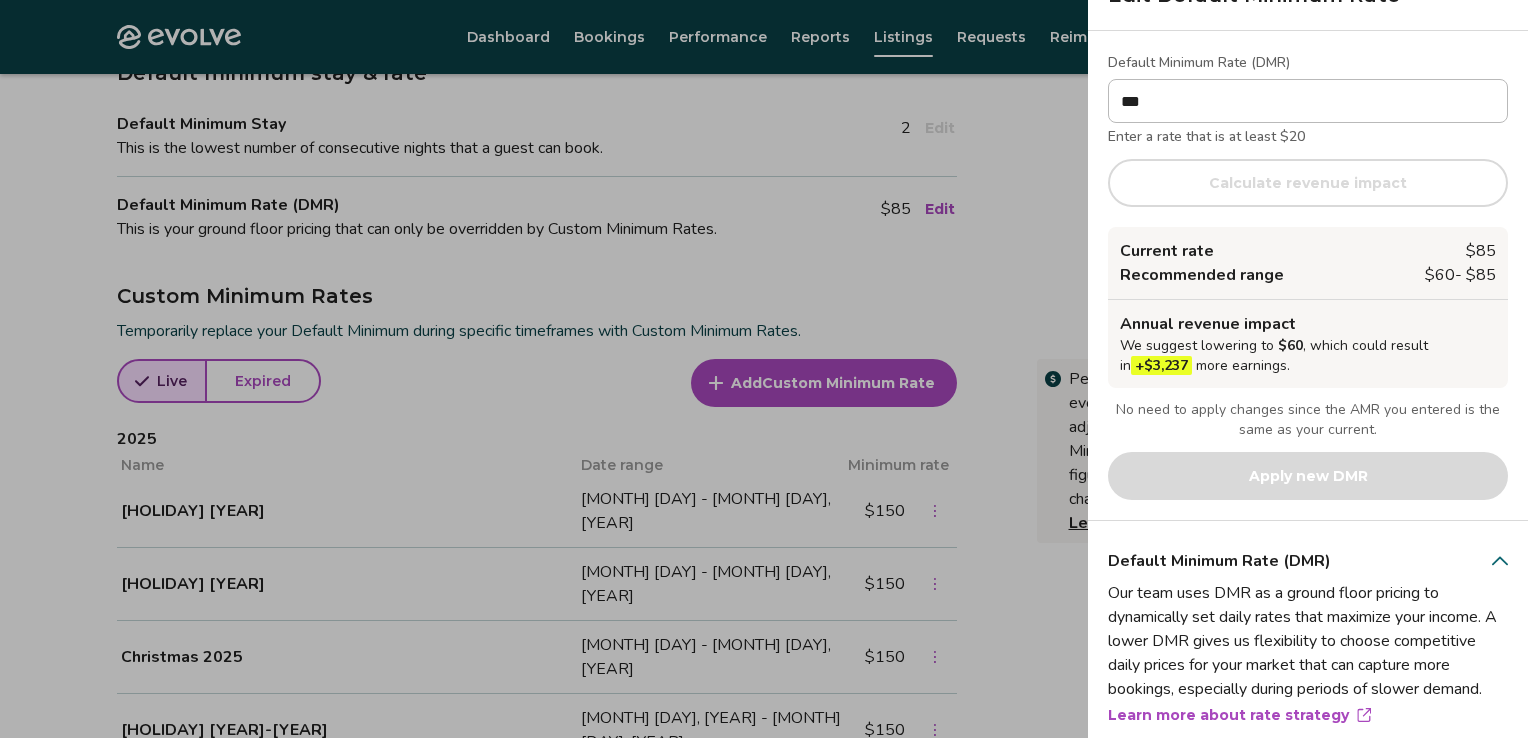scroll, scrollTop: 120, scrollLeft: 0, axis: vertical 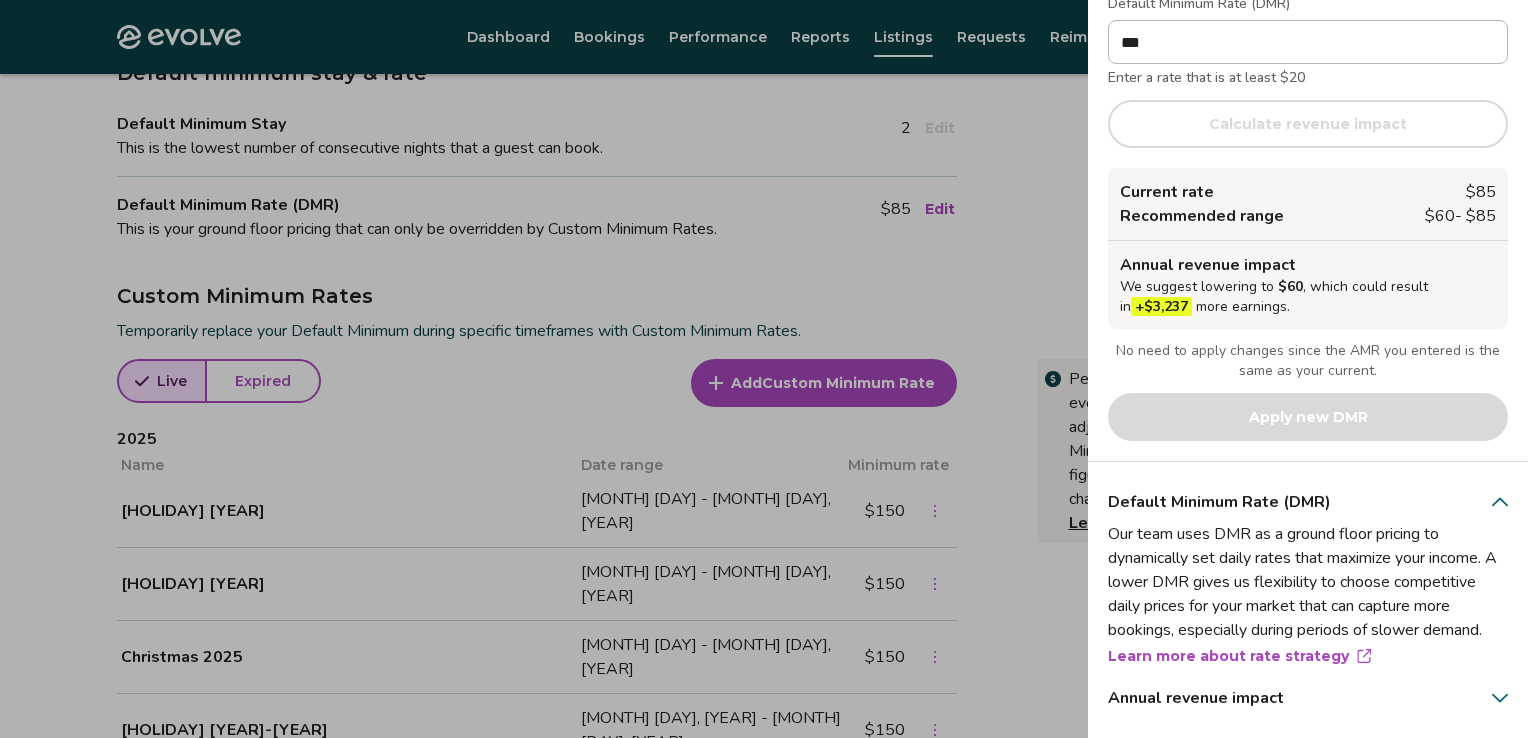 click on "Current rate $ 85 Recommended range $ 60  - $ 85 Annual revenue impact We suggest lowering to   $60 , which could result in  + $3,237   more earnings. No need to apply changes since the AMR you entered is the same as your current. Apply new DMR" at bounding box center [1308, 304] 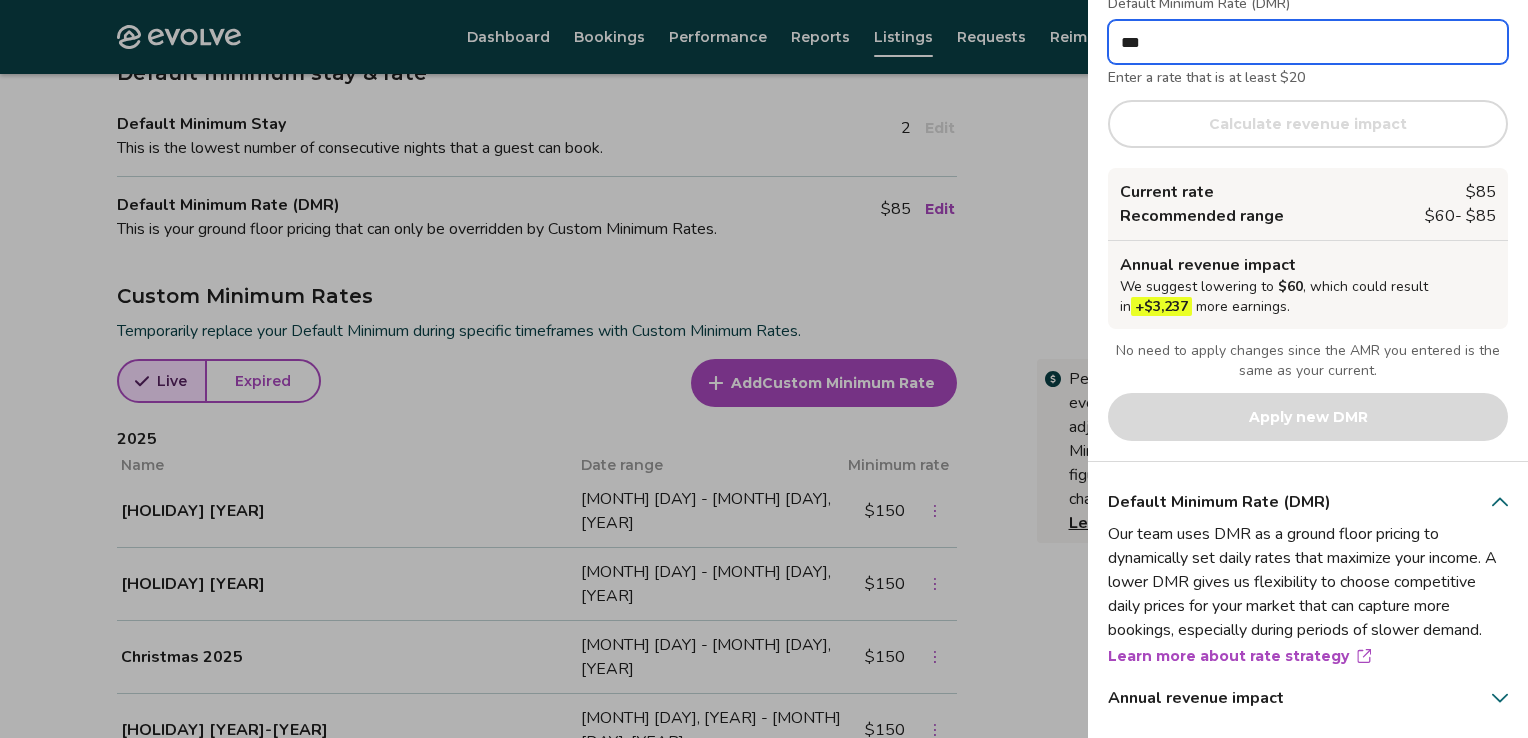 click on "***" at bounding box center (1308, 42) 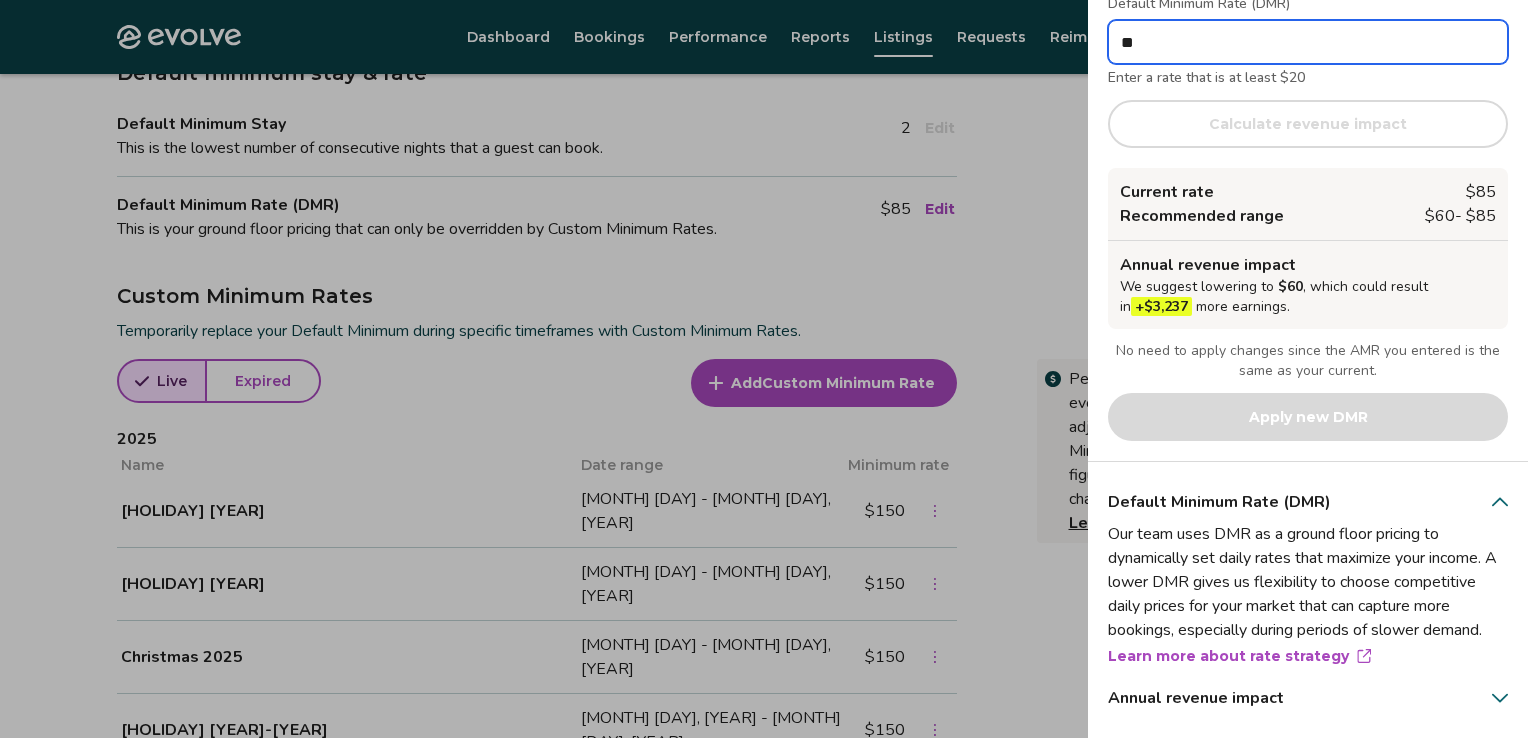 scroll, scrollTop: 80, scrollLeft: 0, axis: vertical 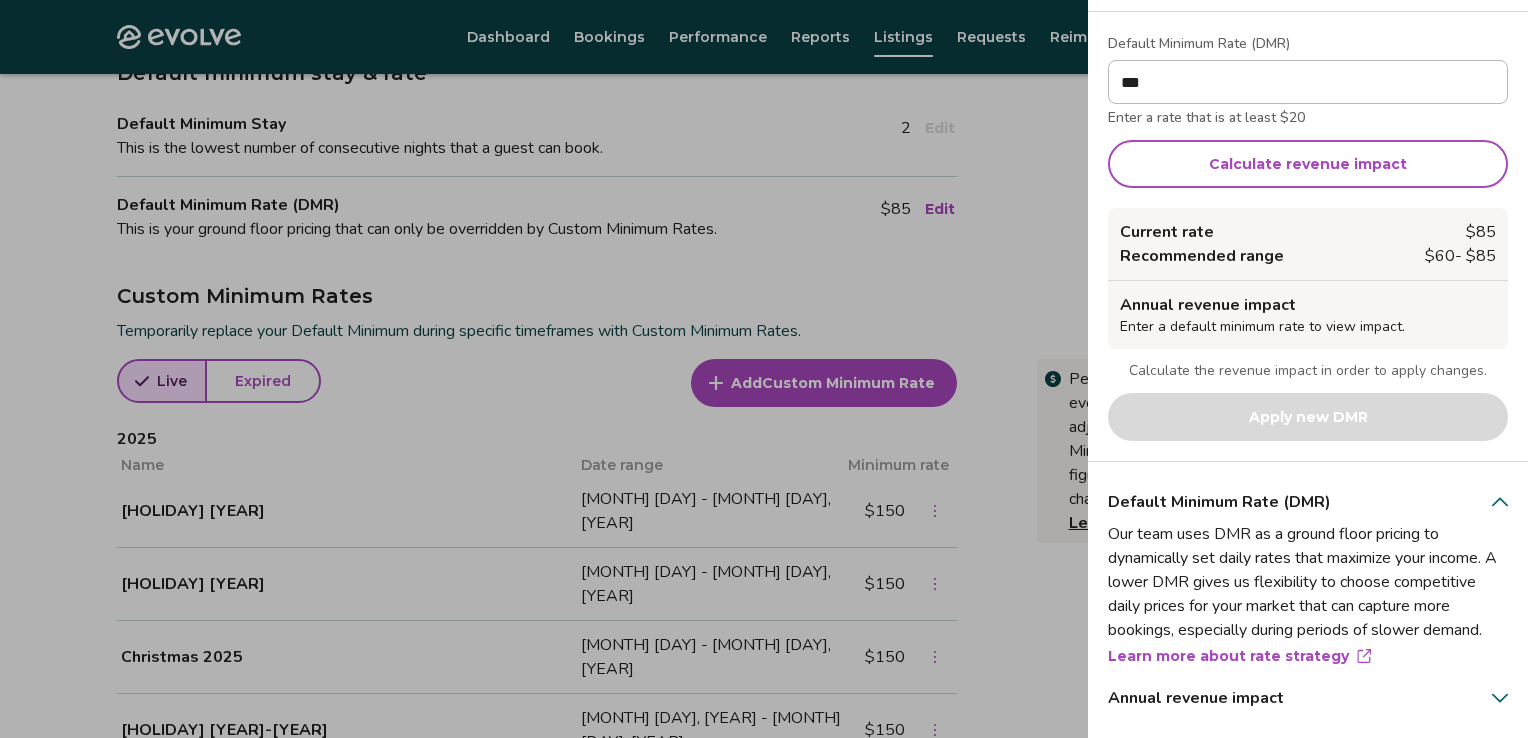 click on "Calculate revenue impact" at bounding box center (1308, 164) 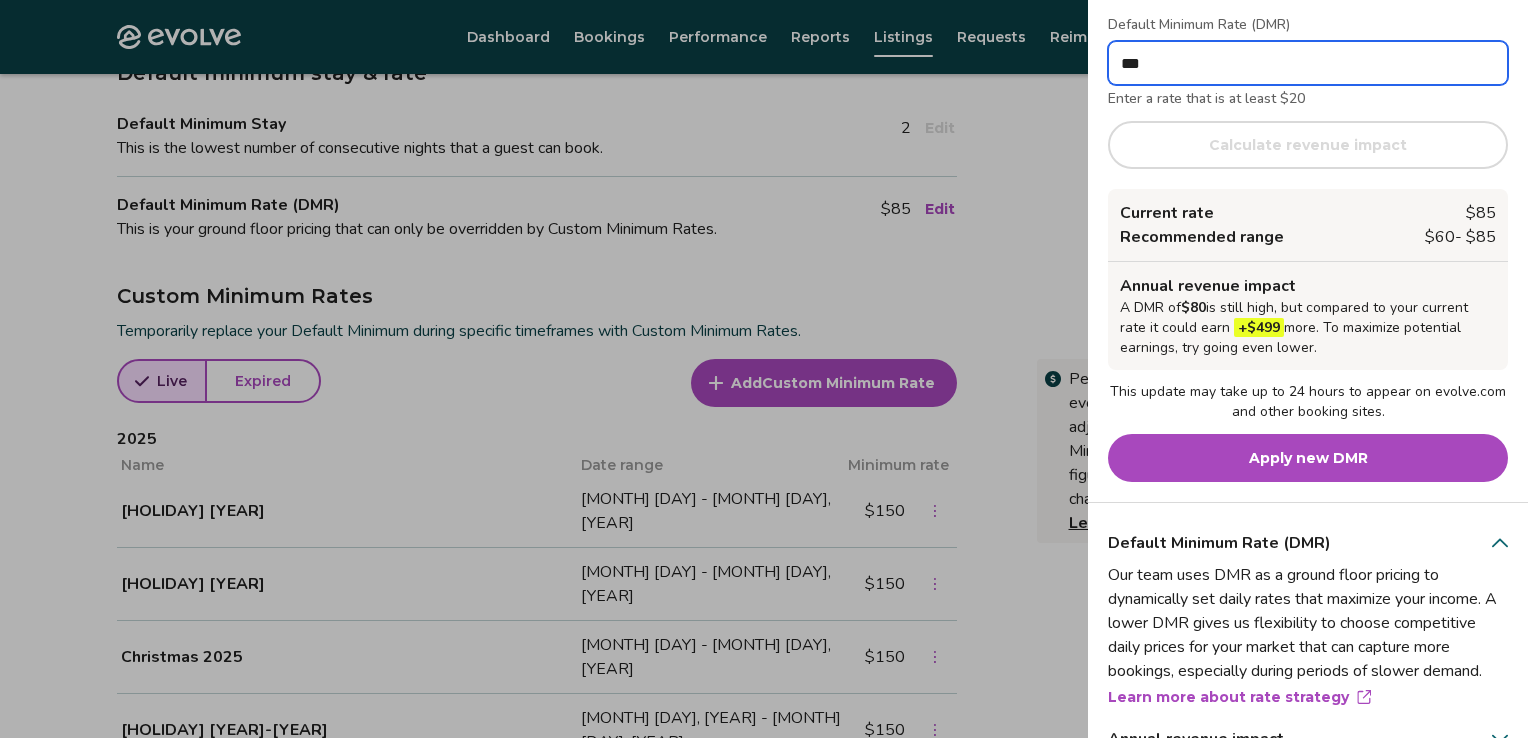 click on "***" at bounding box center (1308, 63) 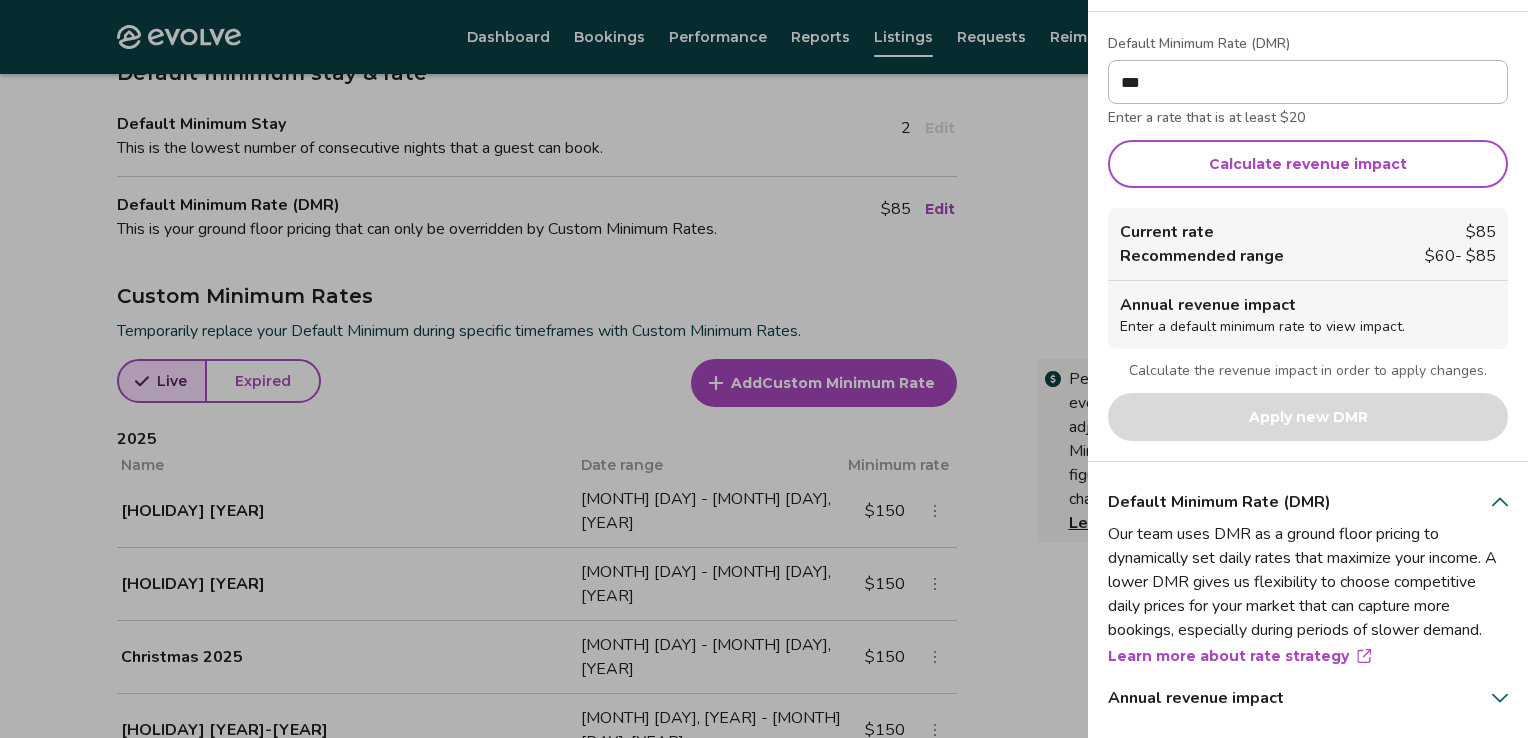 click on "Calculate revenue impact" at bounding box center [1308, 164] 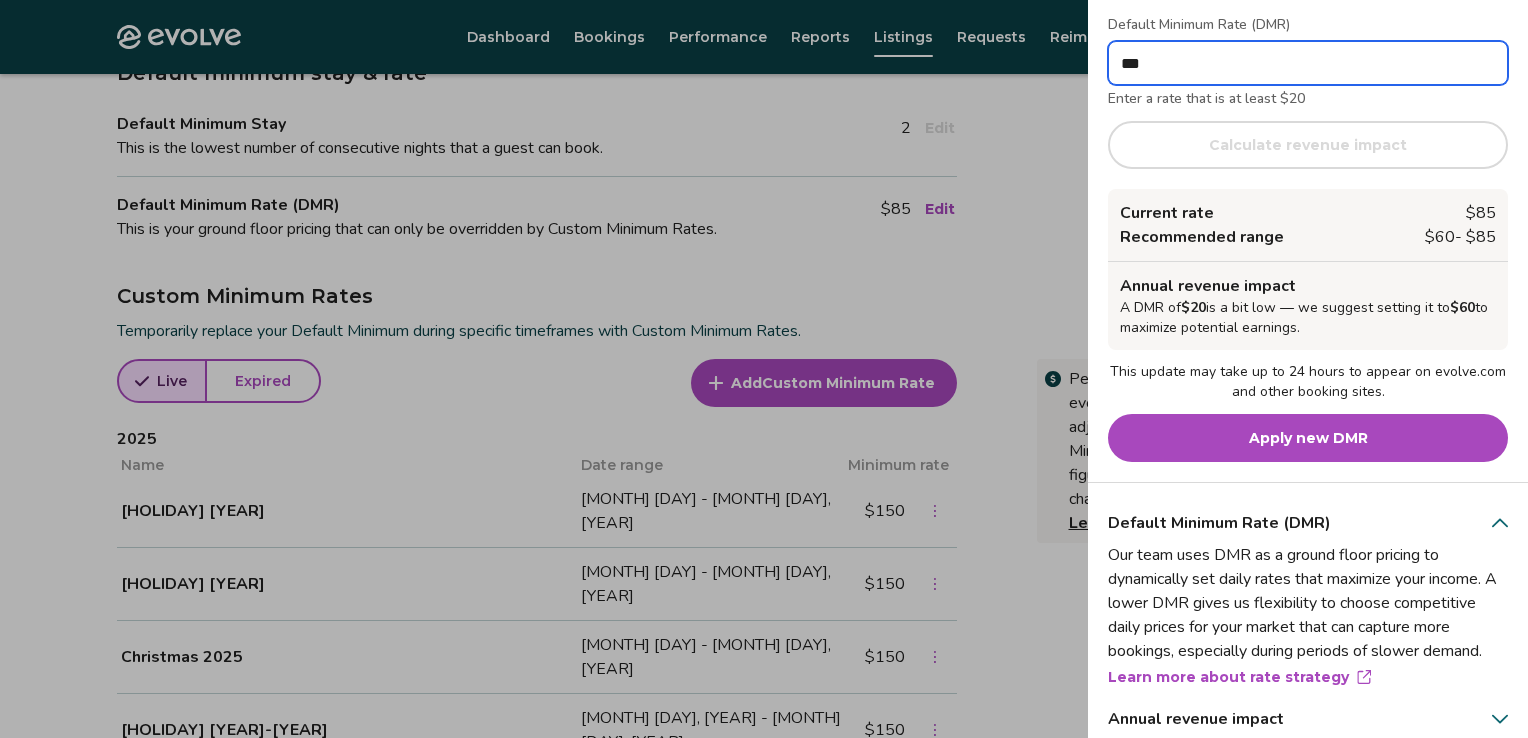 click on "***" at bounding box center (1308, 63) 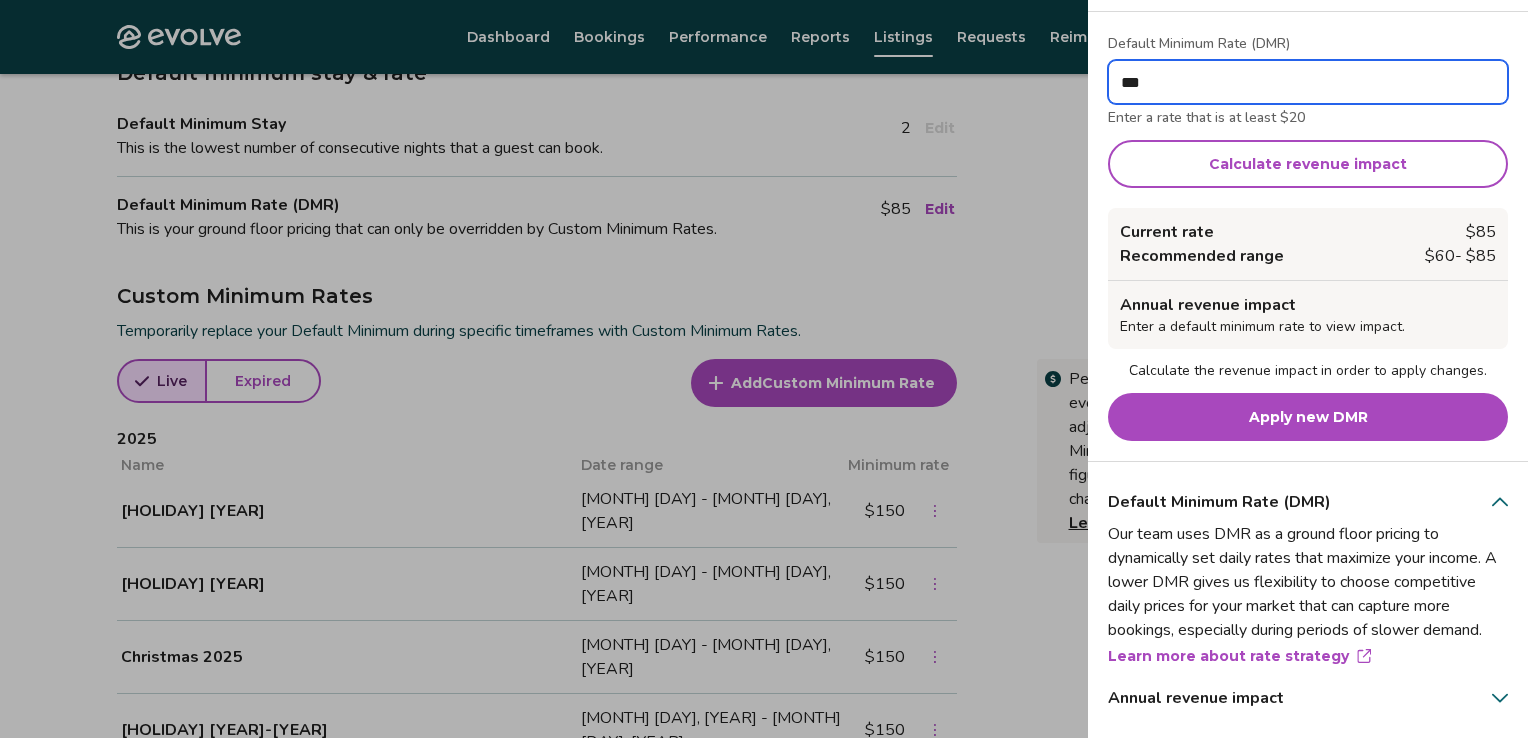 type on "***" 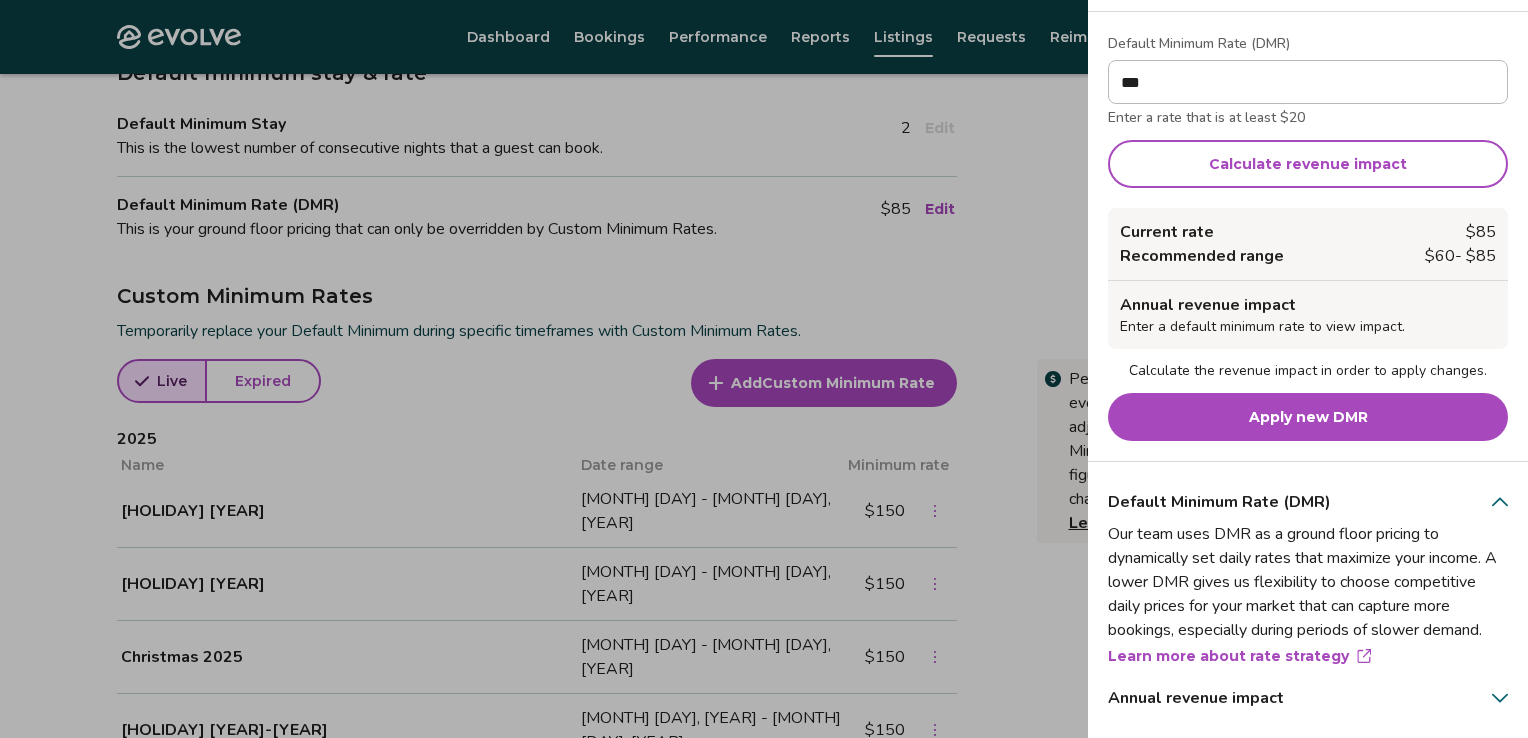 click on "Calculate revenue impact" at bounding box center (1308, 164) 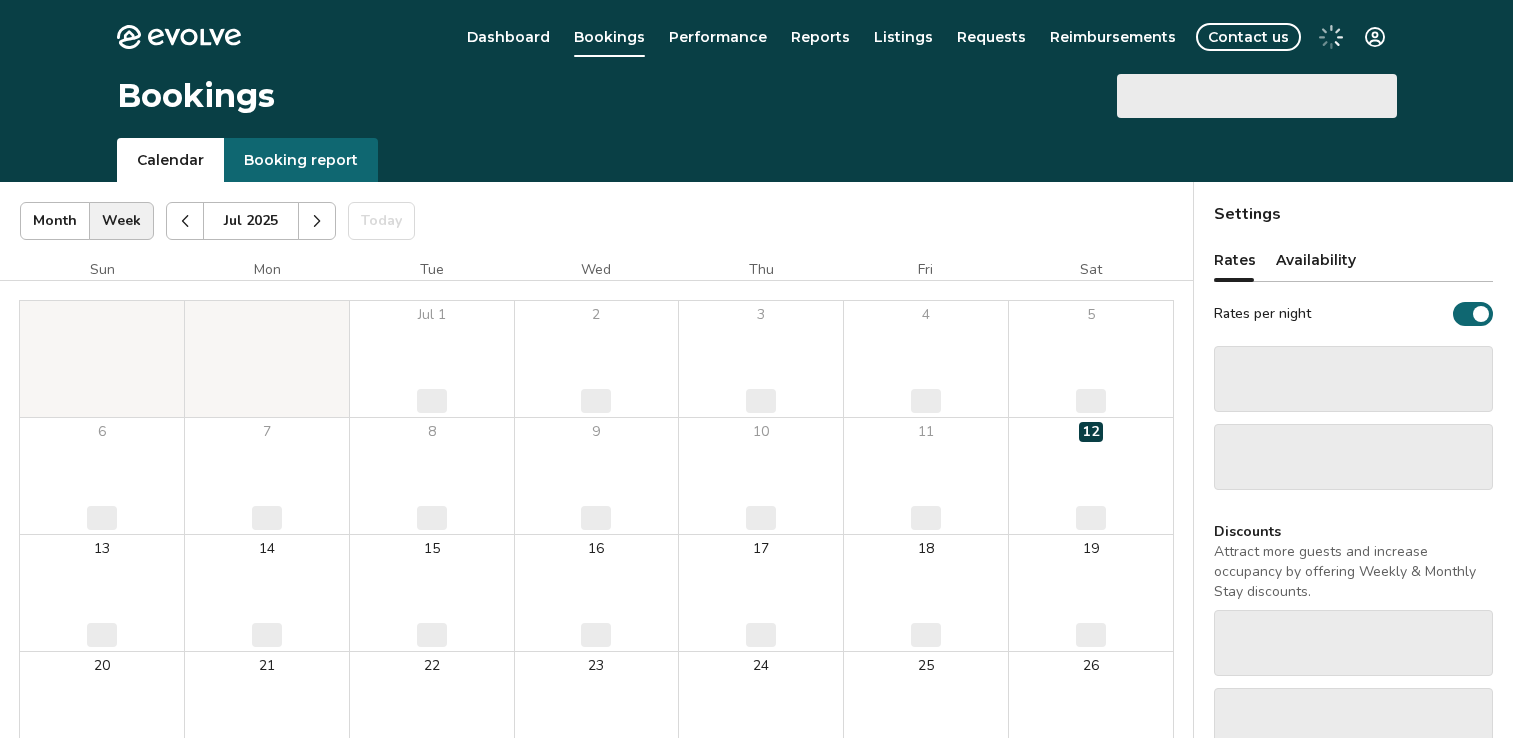scroll, scrollTop: 296, scrollLeft: 0, axis: vertical 